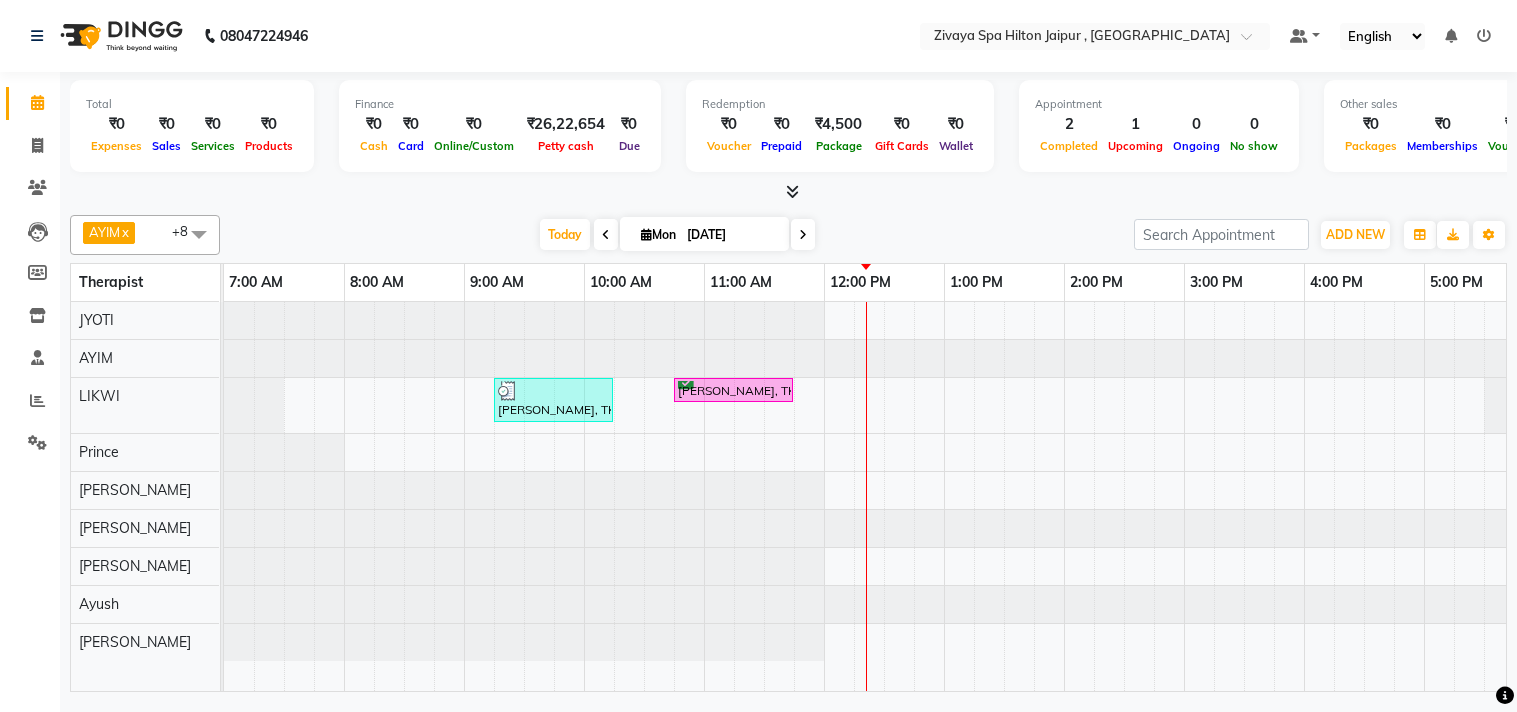 scroll, scrollTop: 0, scrollLeft: 0, axis: both 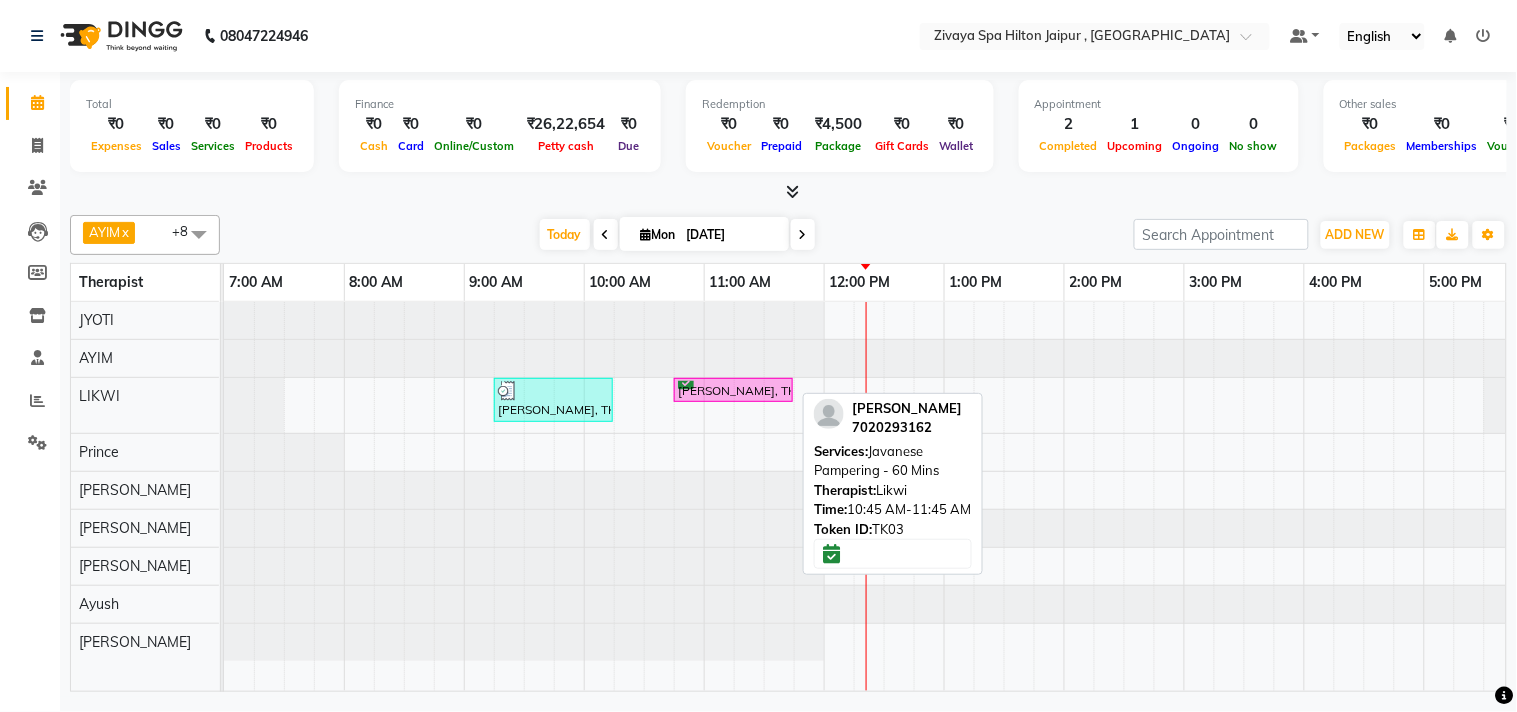 click on "[PERSON_NAME], TK03, 10:45 AM-11:45 AM, Javanese Pampering - 60 Mins" at bounding box center (733, 390) 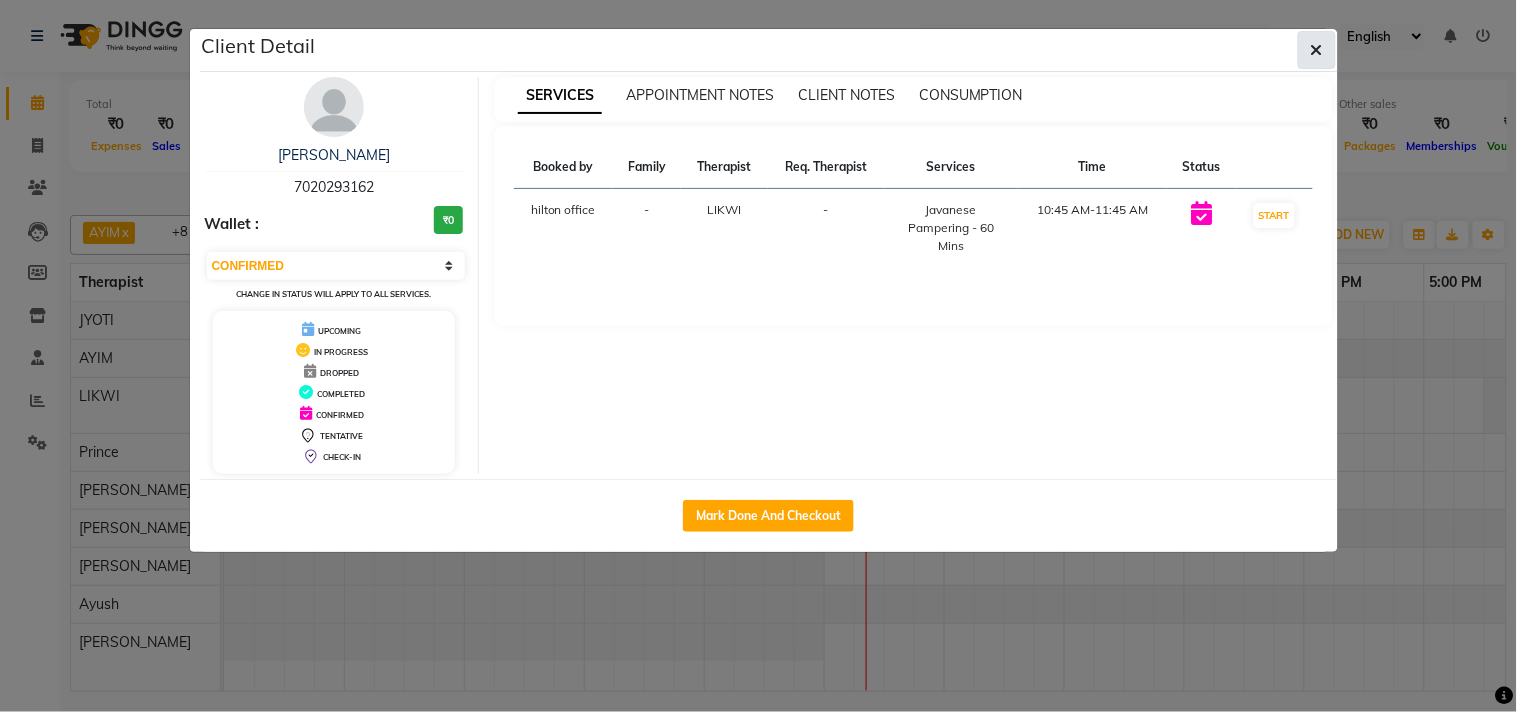 click 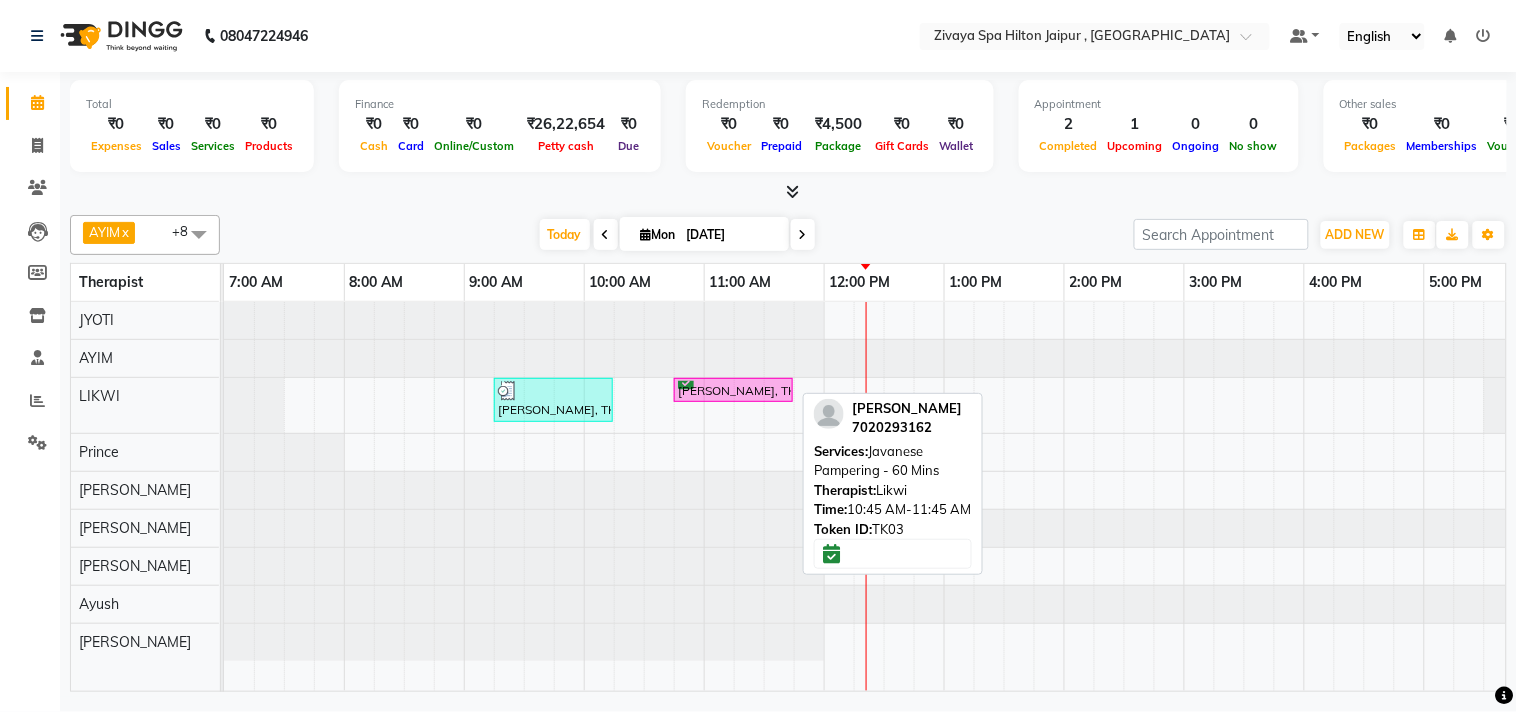 click on "[PERSON_NAME], TK03, 10:45 AM-11:45 AM, Javanese Pampering - 60 Mins" at bounding box center (733, 390) 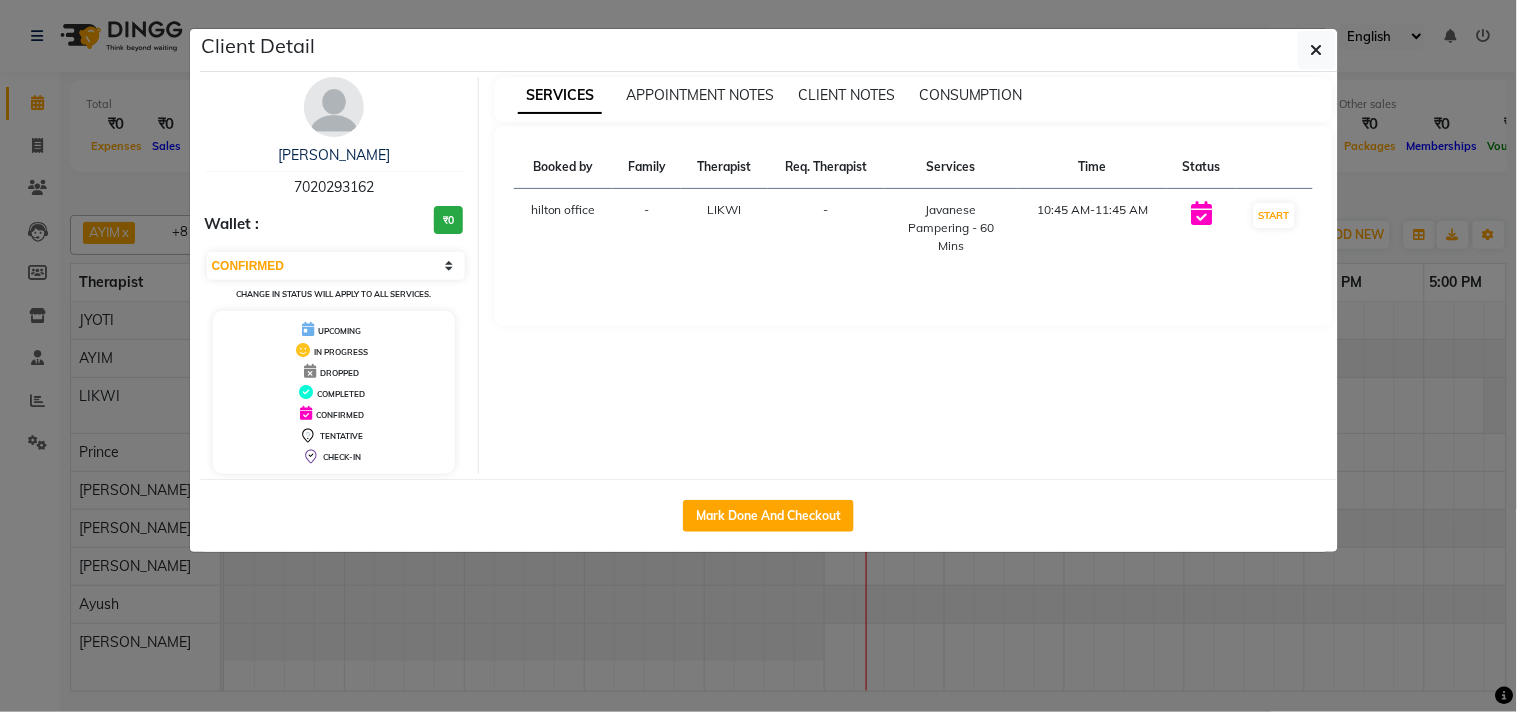 click on "Mark Done And Checkout" 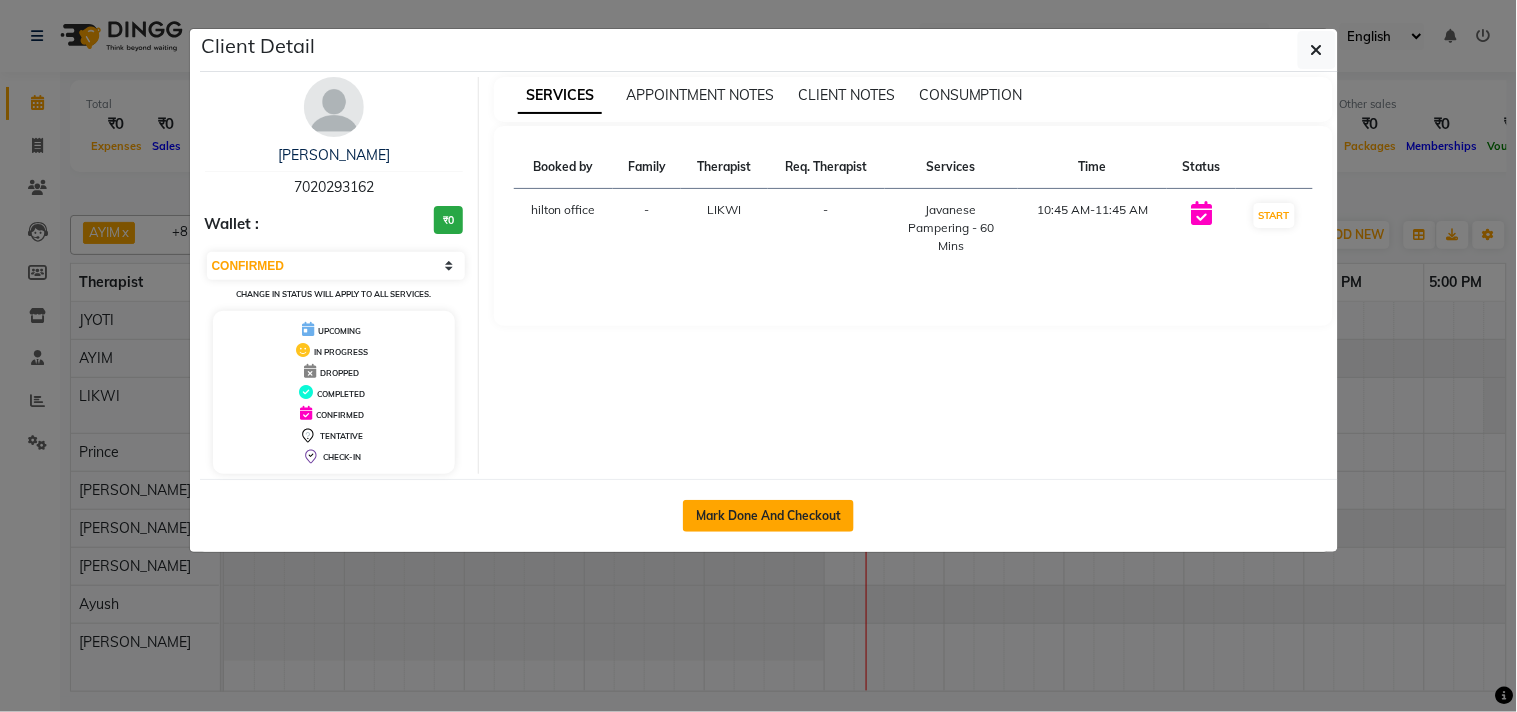 click on "Mark Done And Checkout" 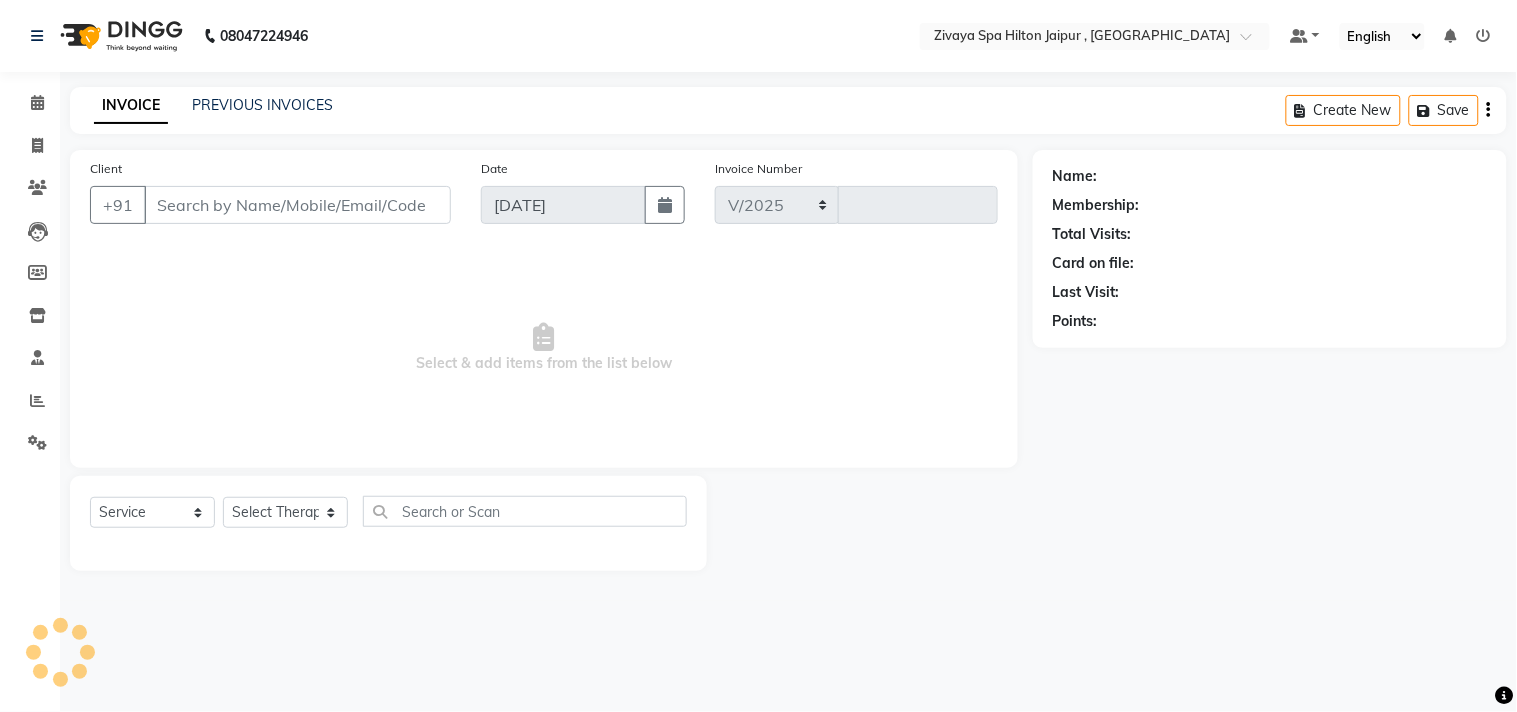 select on "6423" 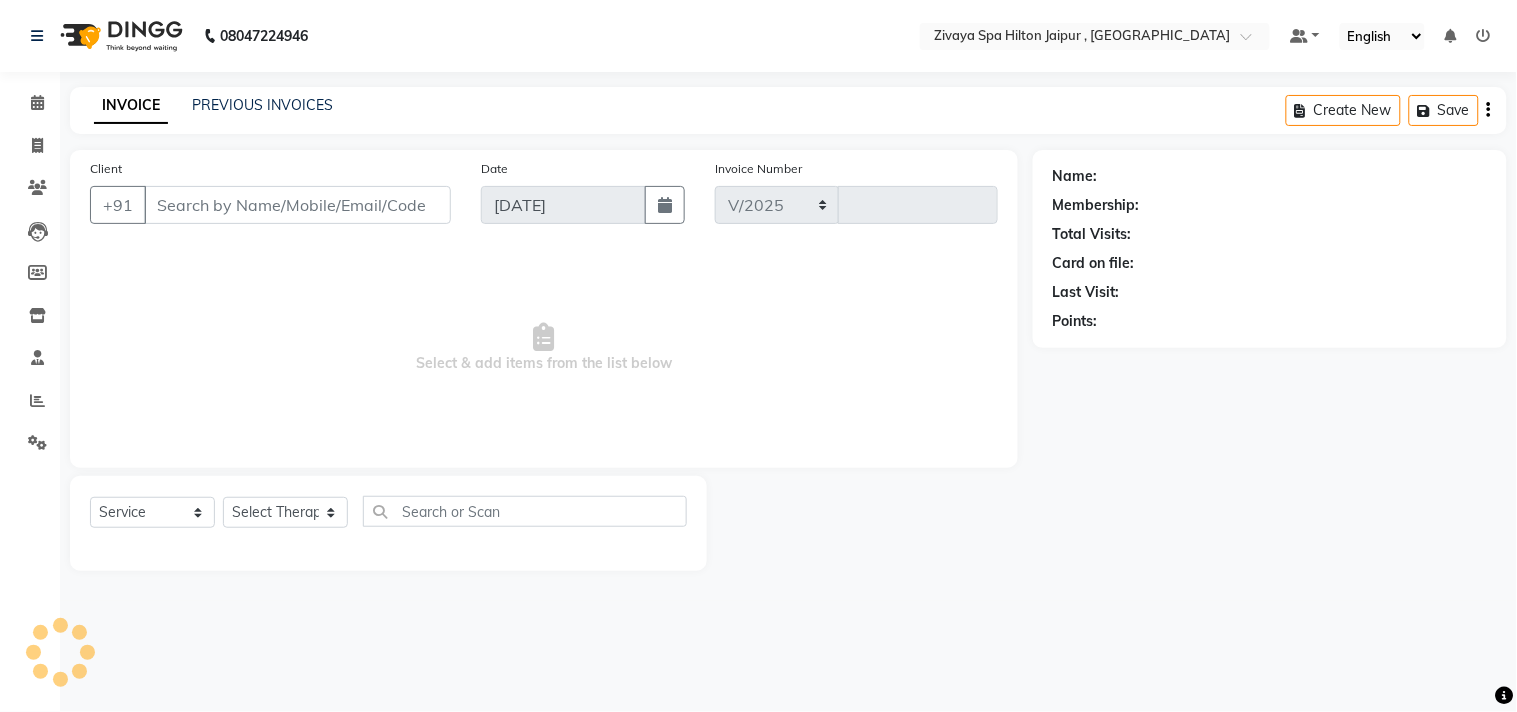 type on "0622" 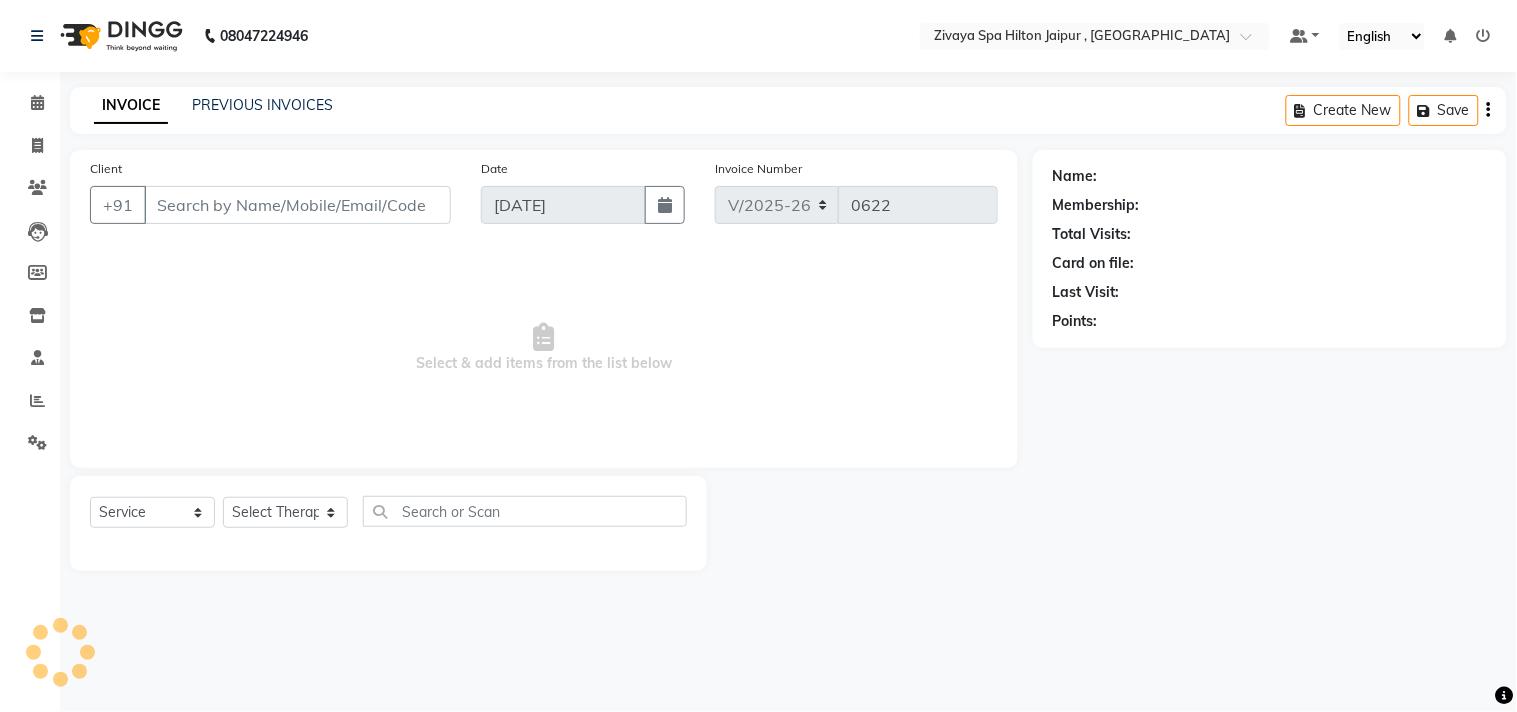 type on "7020293162" 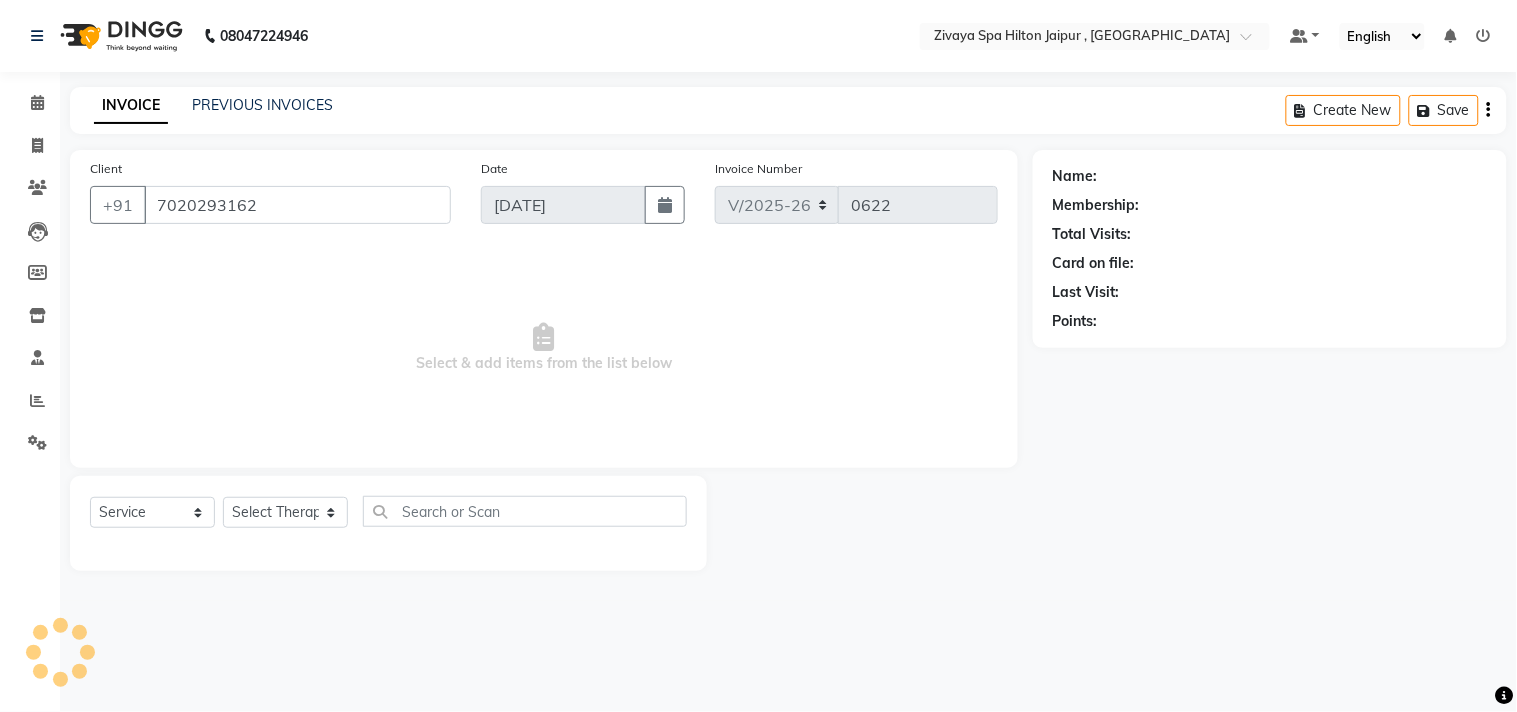 select on "48603" 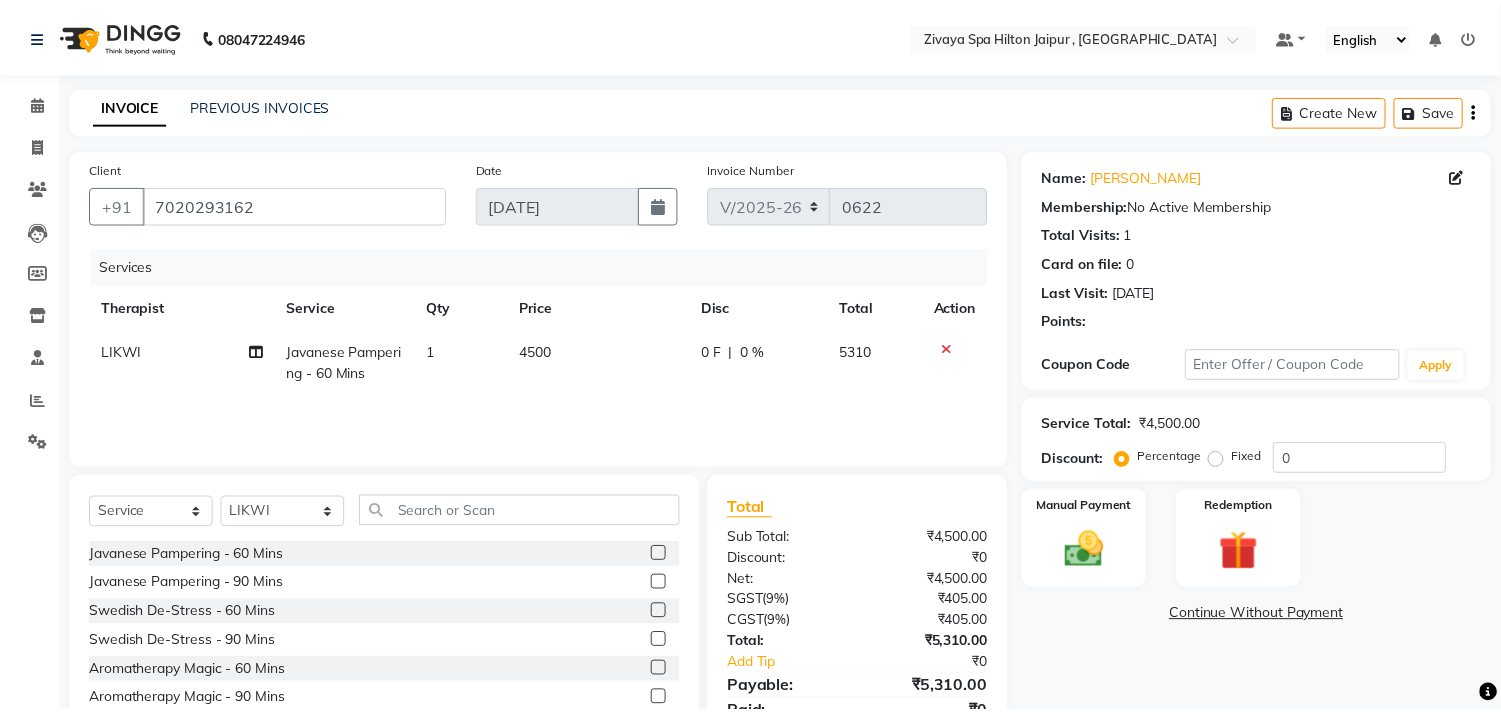 scroll, scrollTop: 88, scrollLeft: 0, axis: vertical 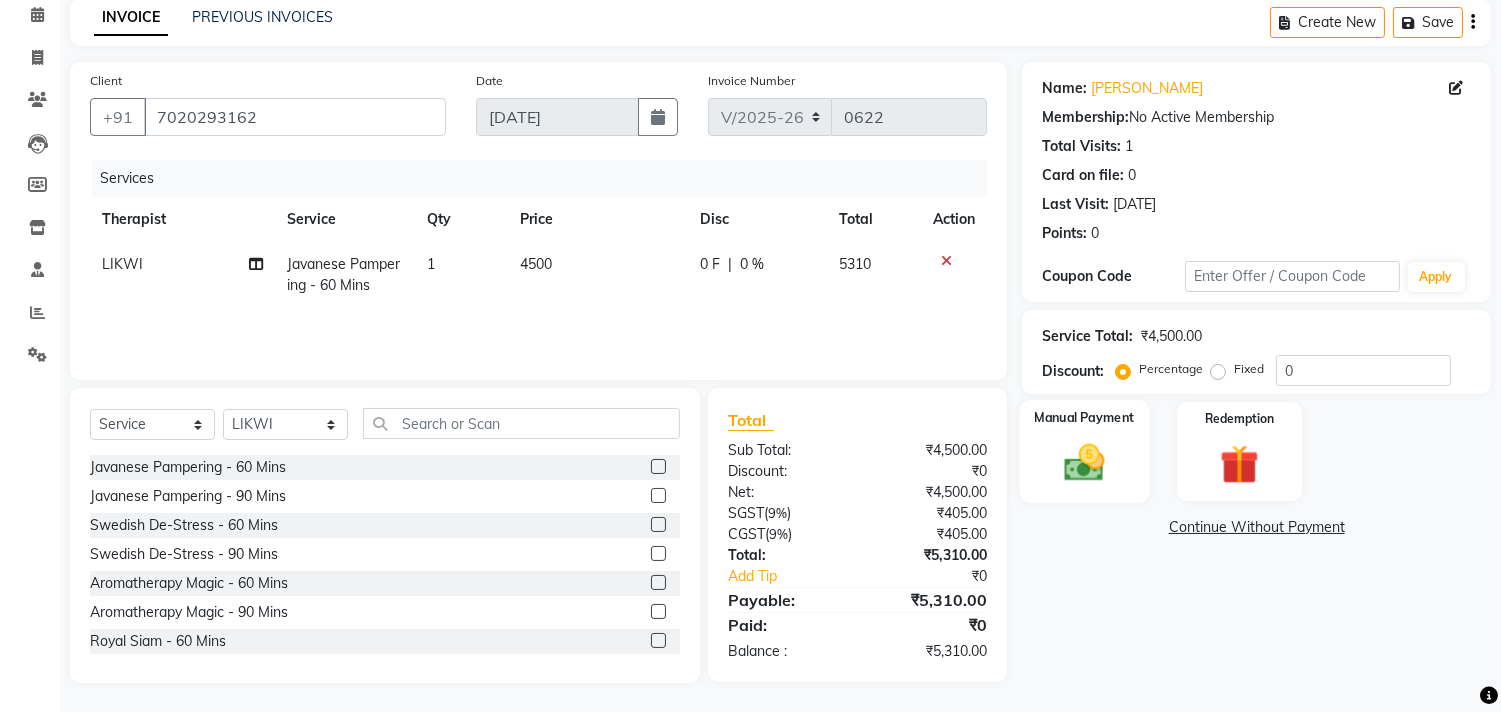 click on "Manual Payment" 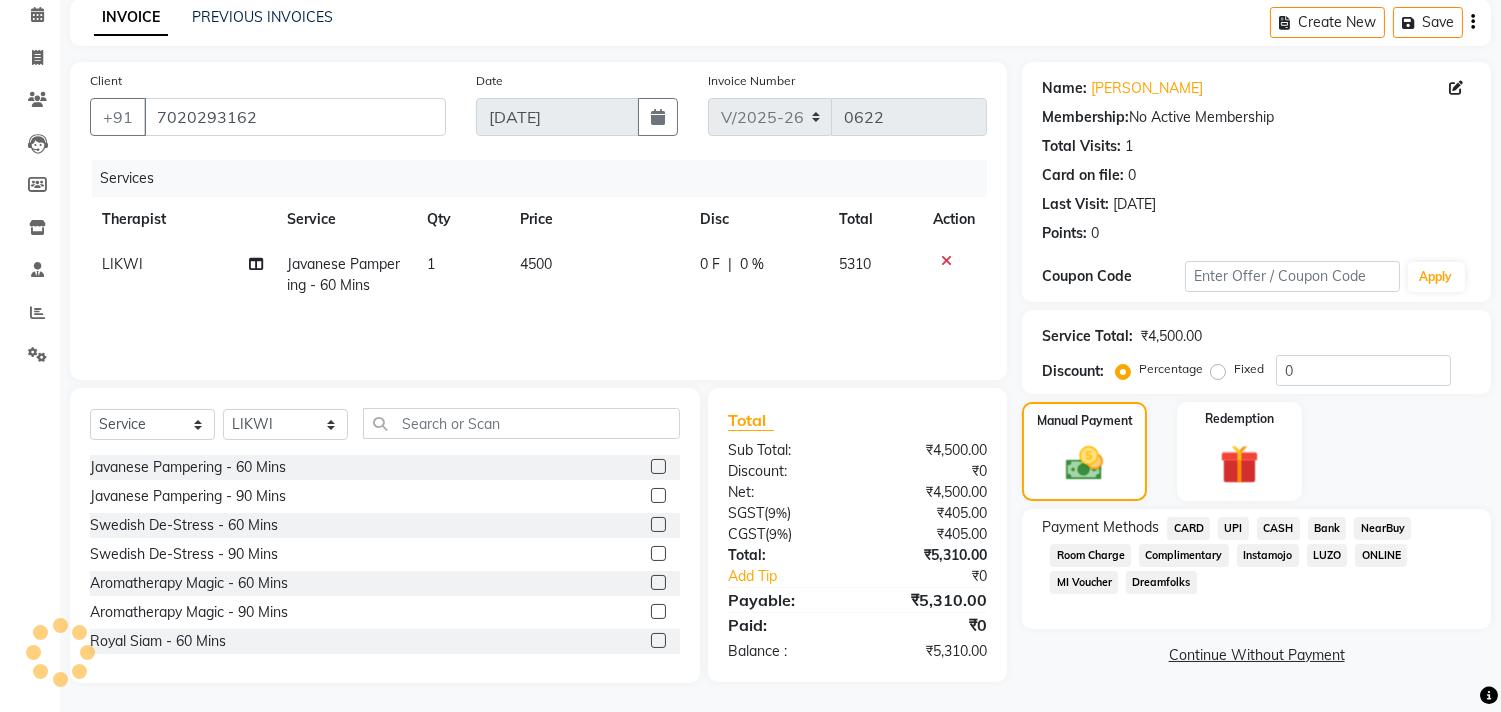 click on "Room Charge" 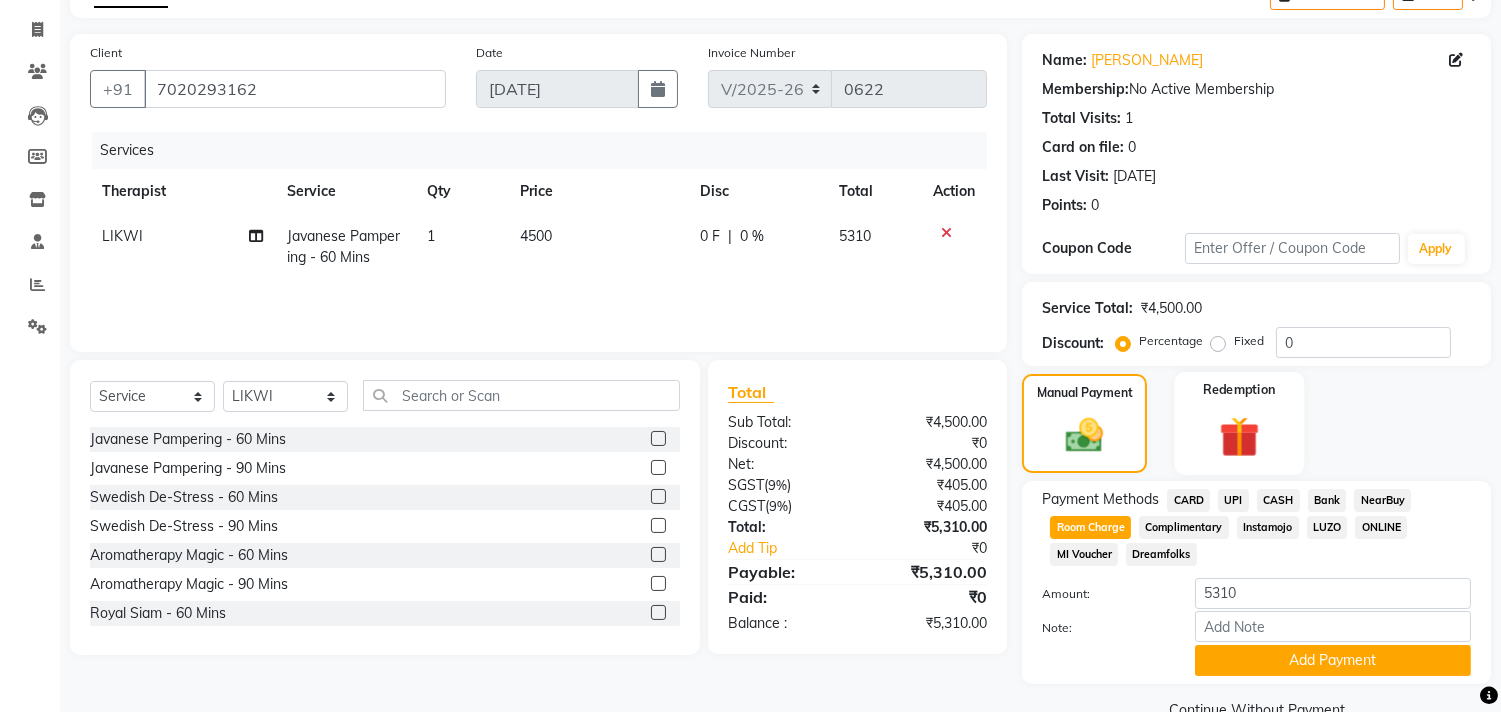 scroll, scrollTop: 158, scrollLeft: 0, axis: vertical 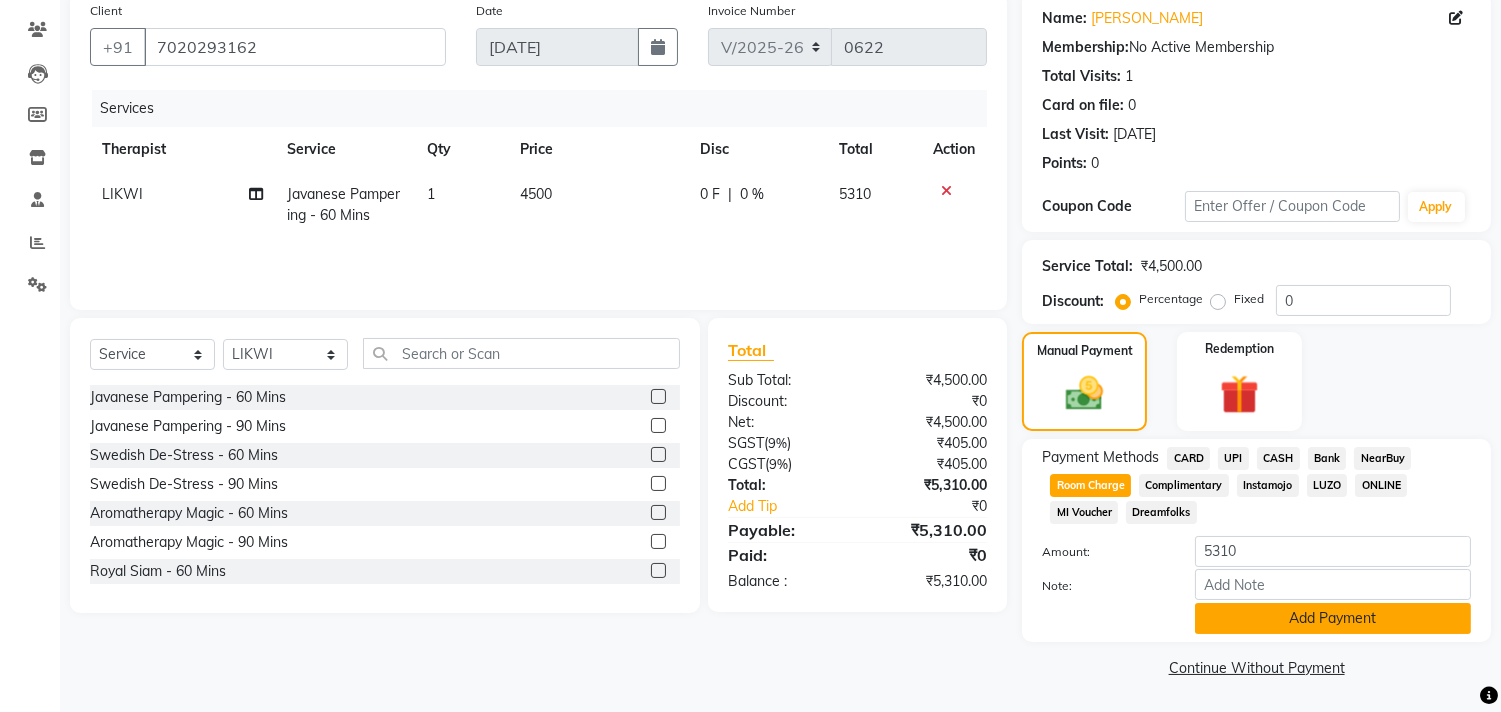 click on "Add Payment" 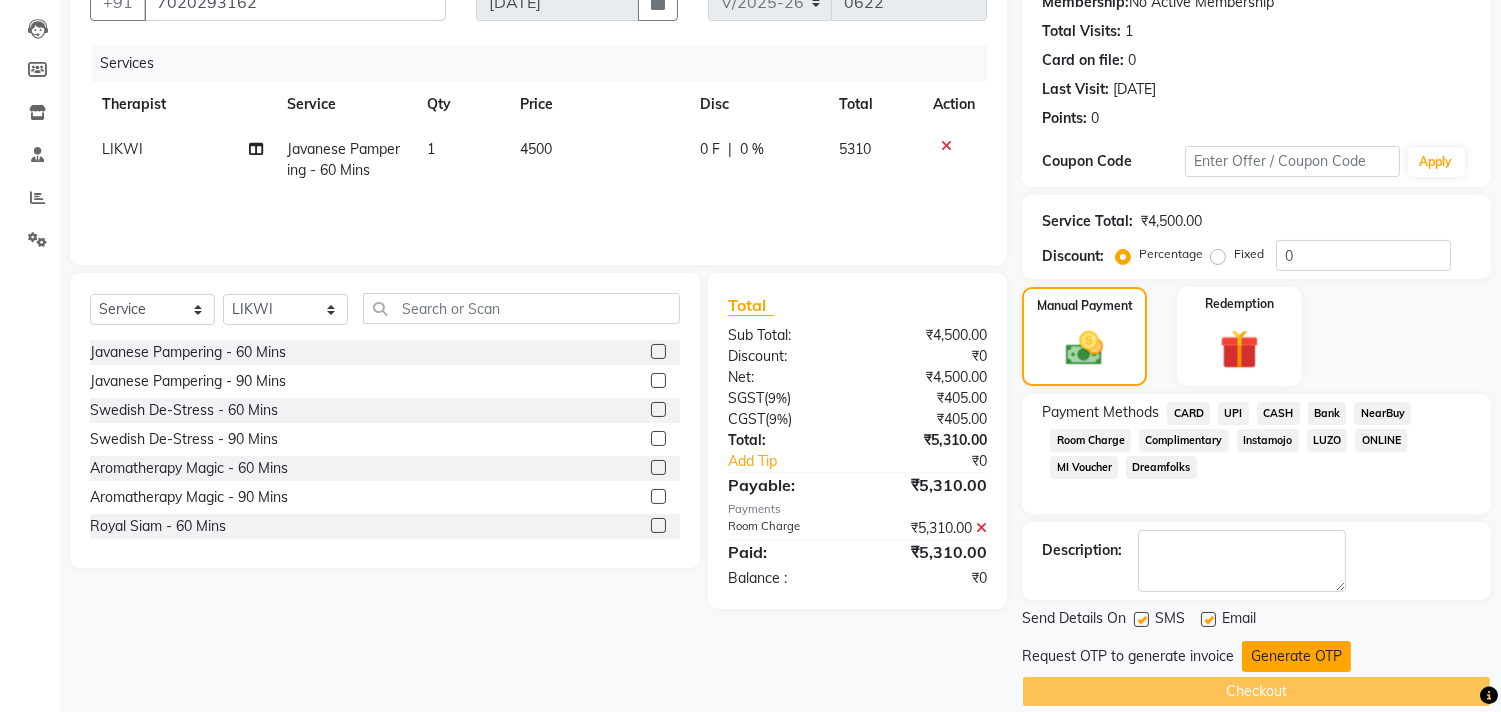 scroll, scrollTop: 227, scrollLeft: 0, axis: vertical 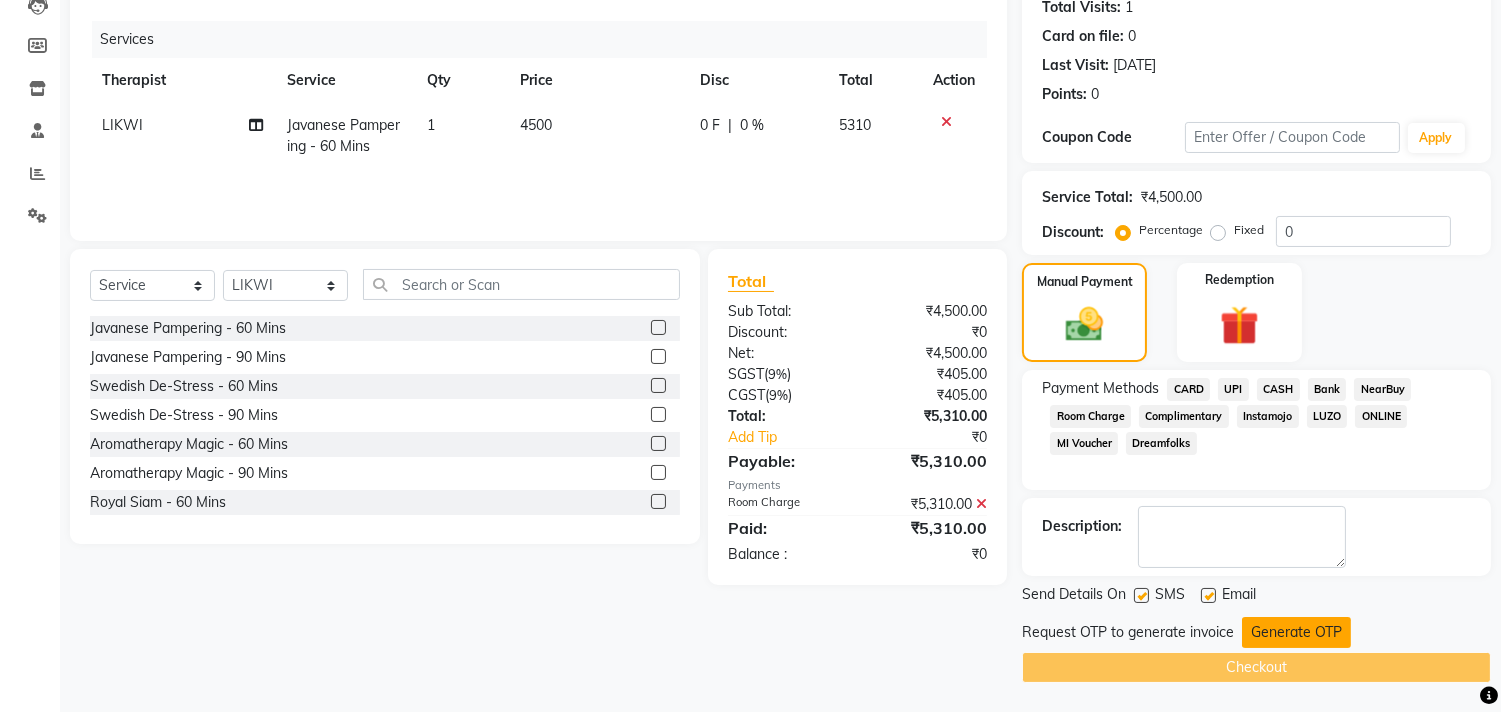 click on "Generate OTP" 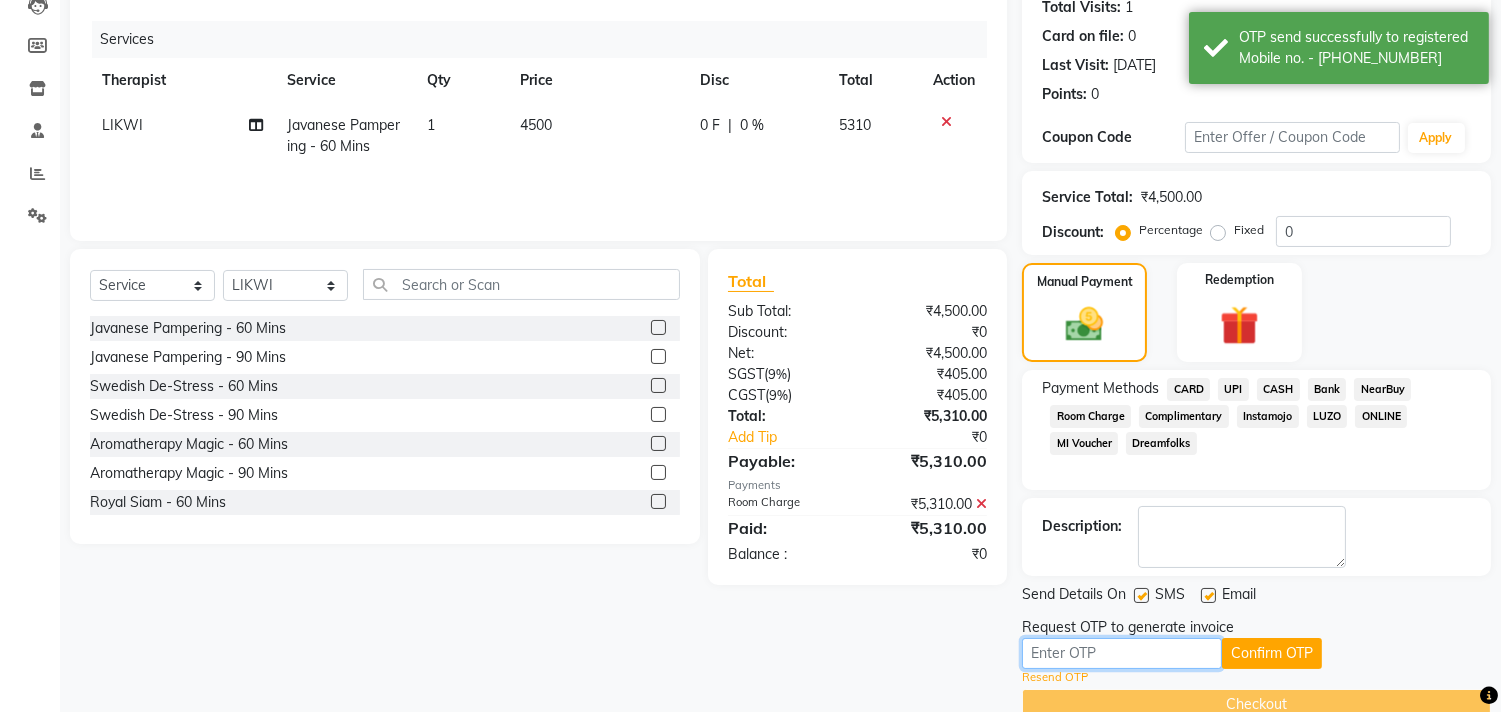 click at bounding box center [1122, 653] 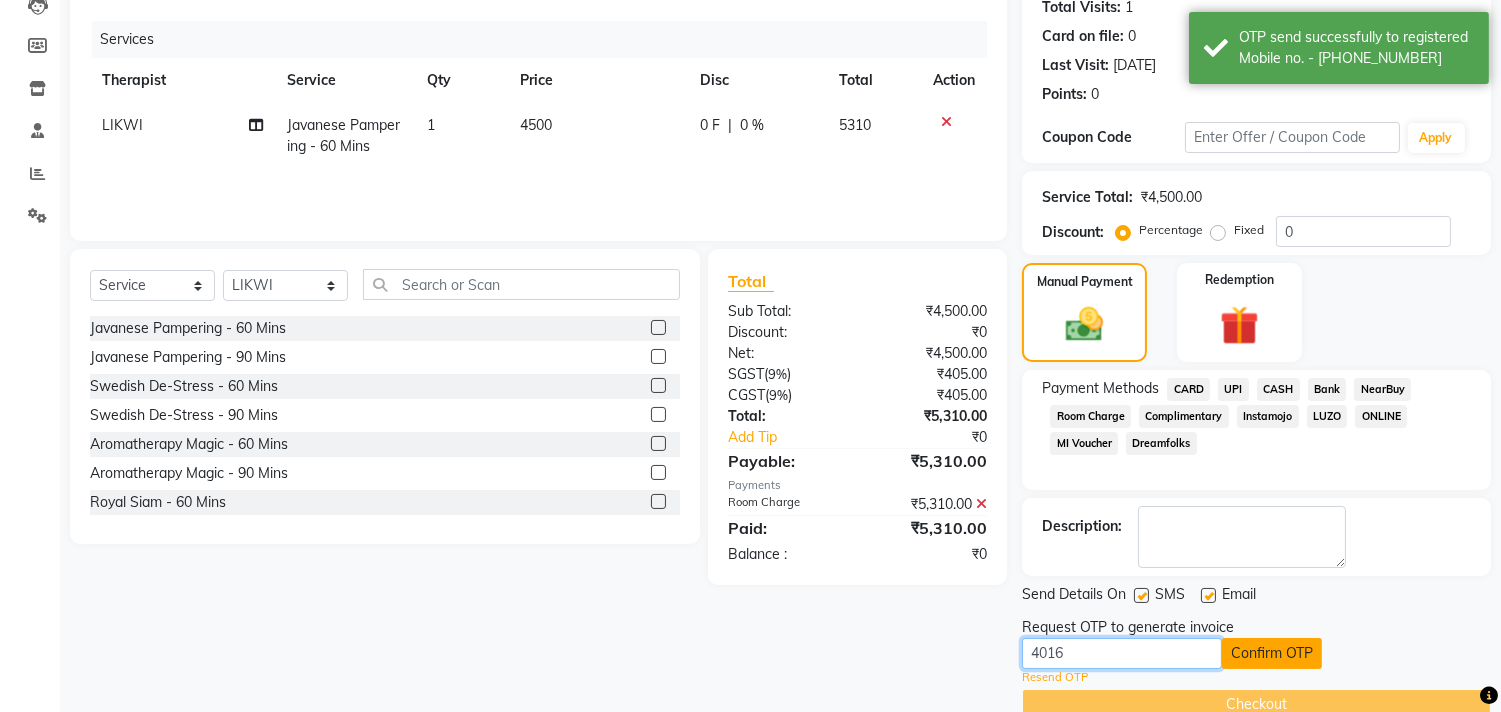 type on "4016" 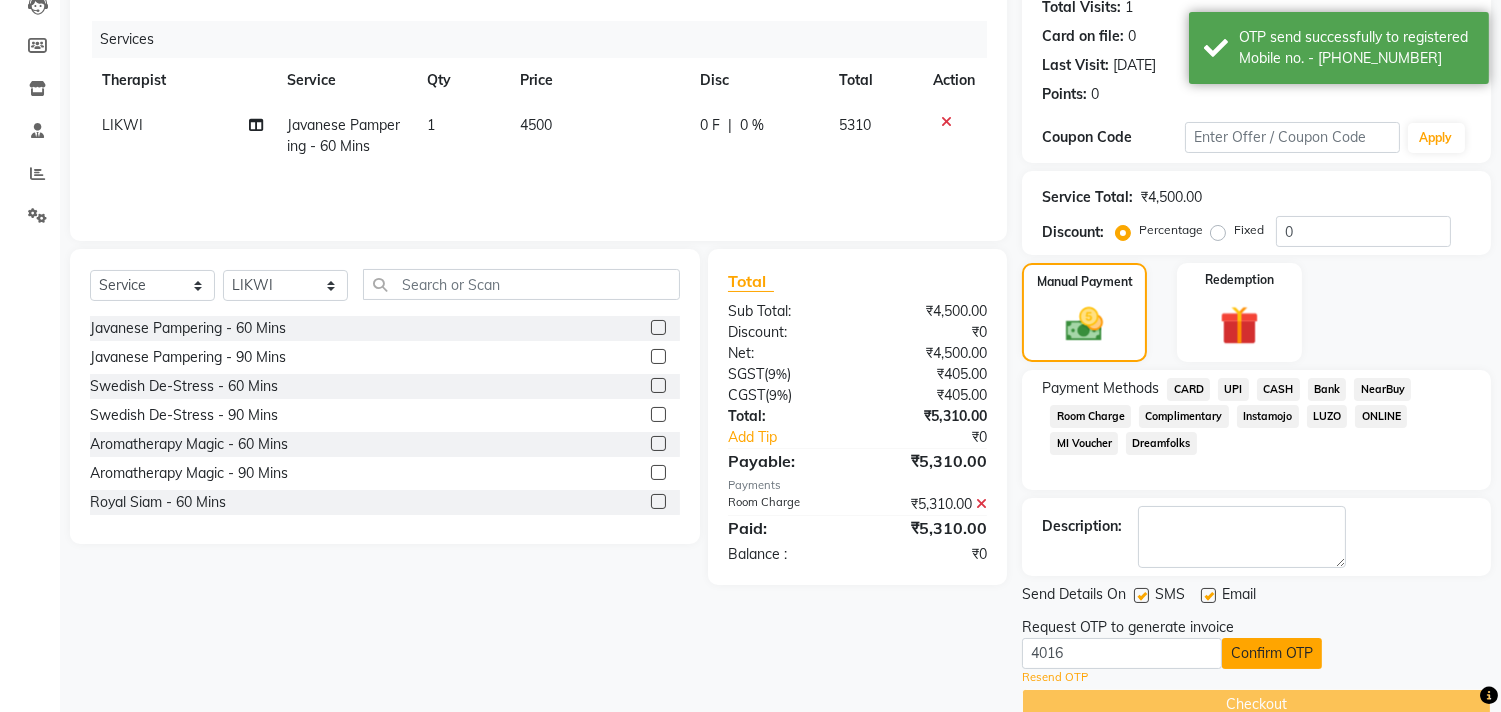 click on "Confirm OTP" 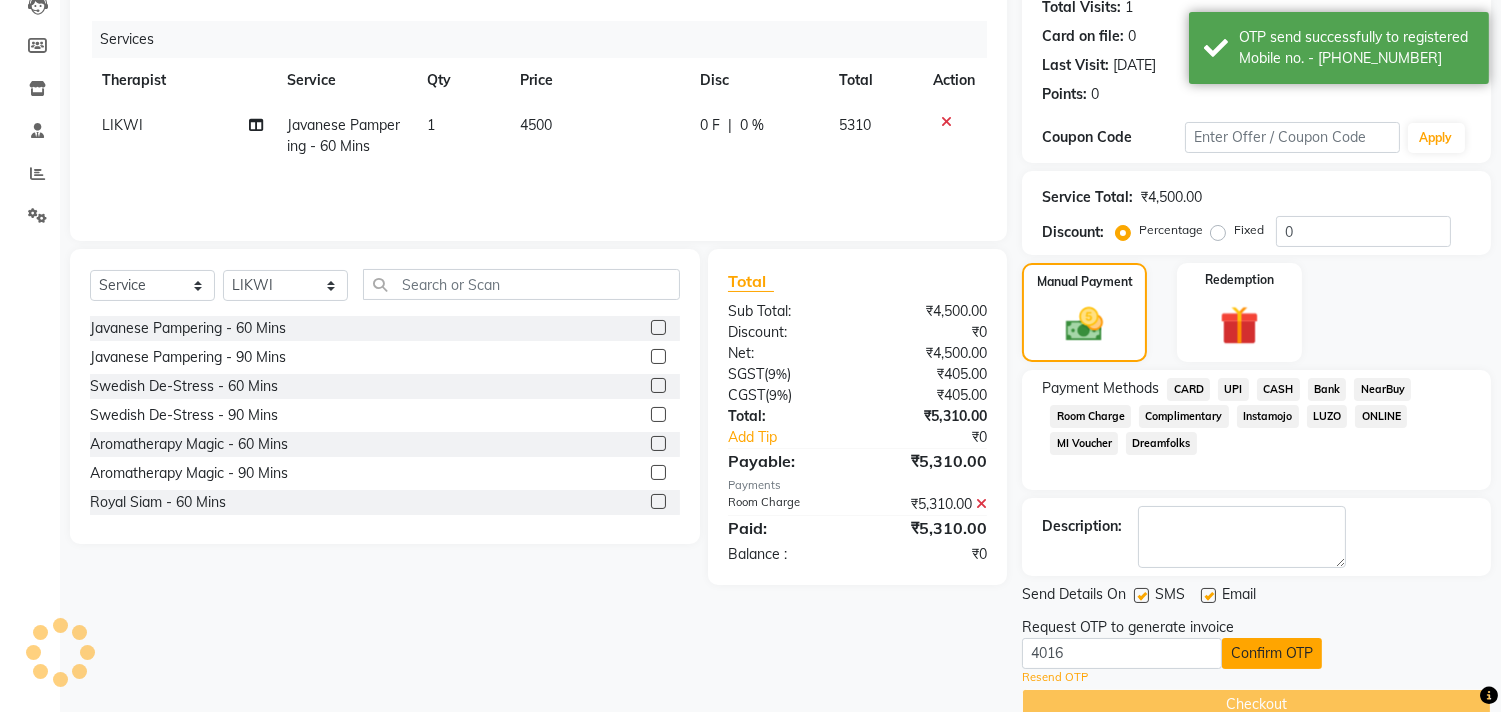 scroll, scrollTop: 187, scrollLeft: 0, axis: vertical 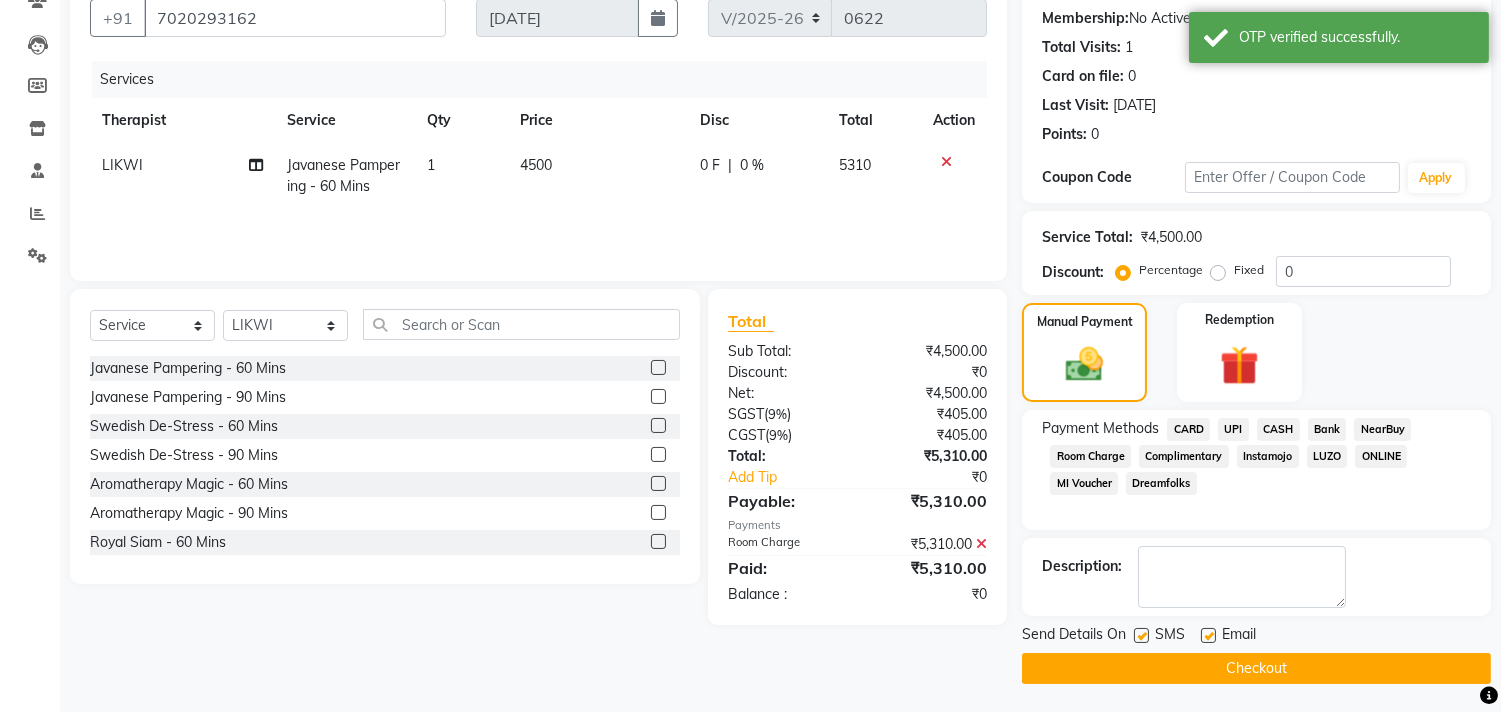 click on "Checkout" 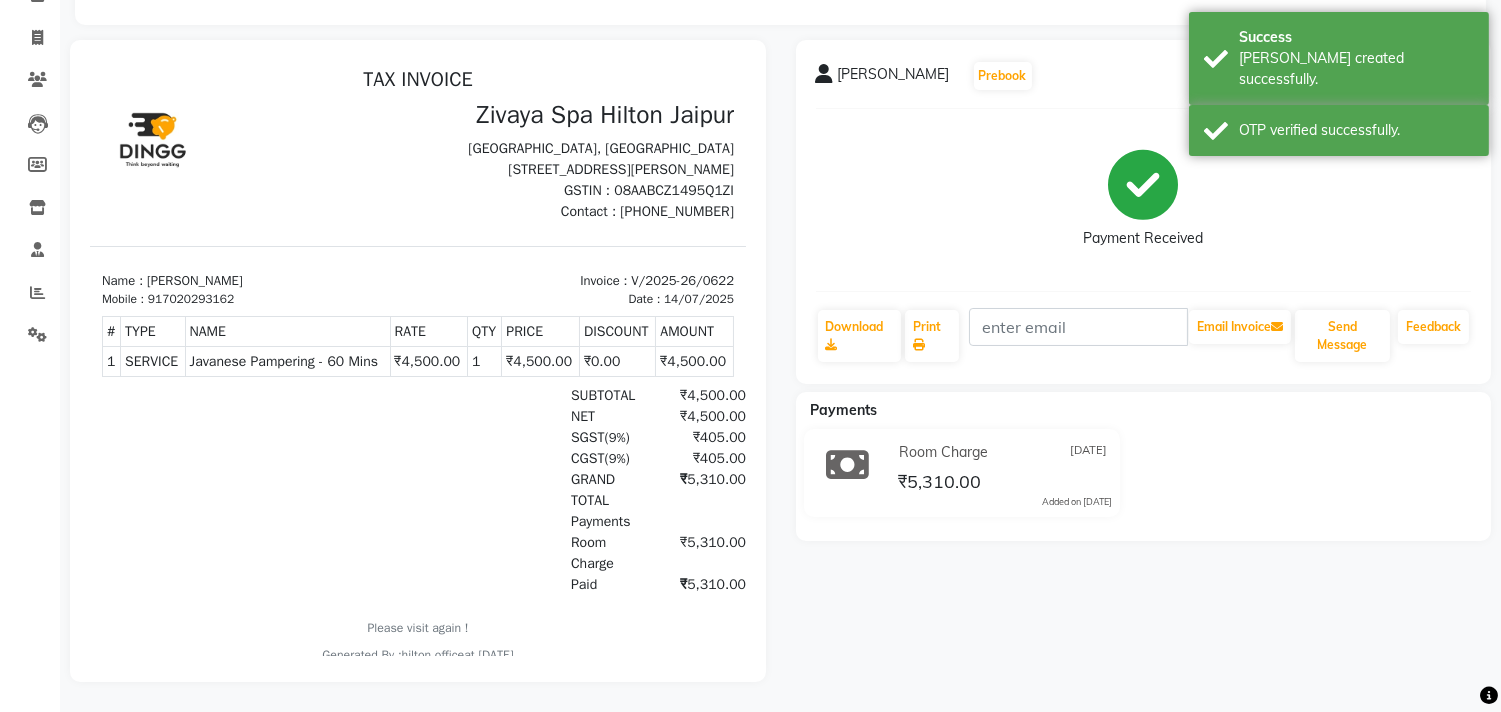 scroll, scrollTop: 123, scrollLeft: 0, axis: vertical 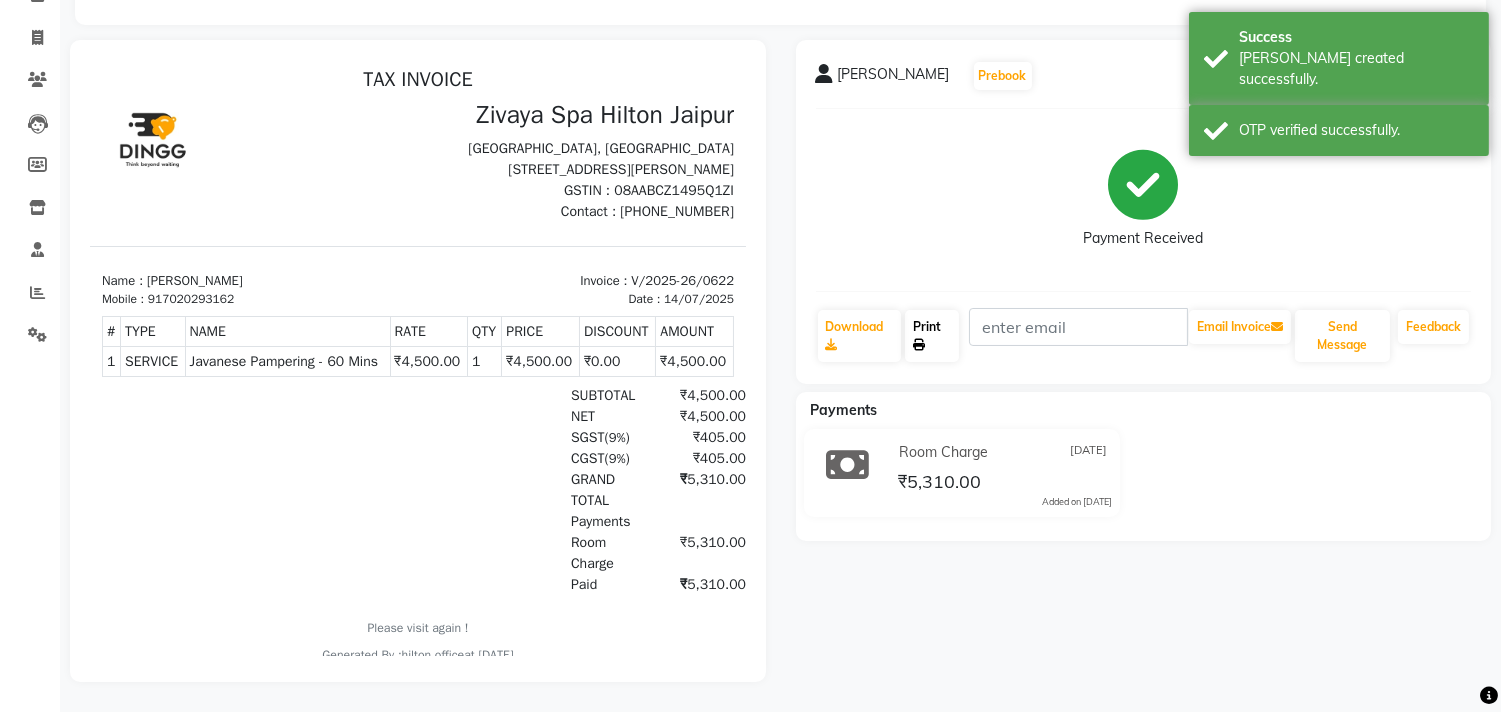 click on "Print" 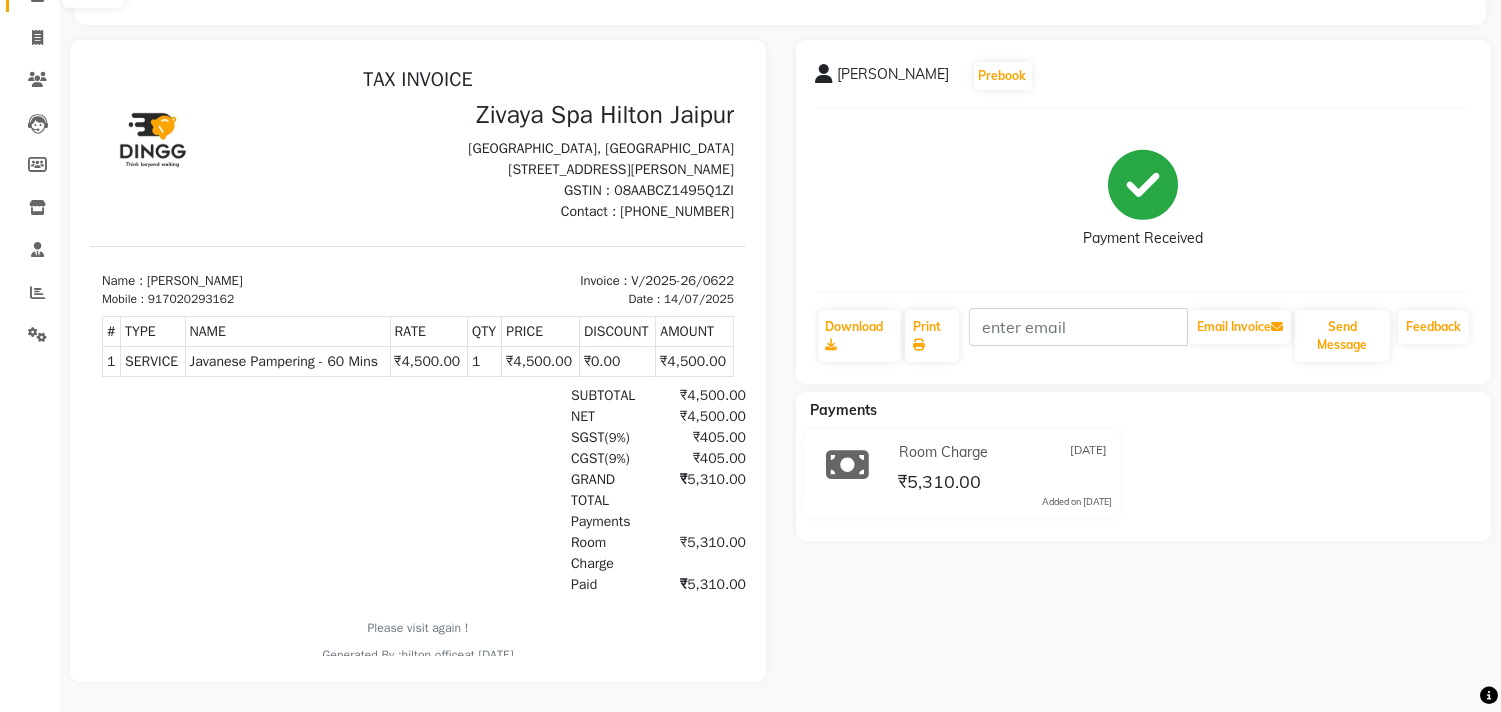 click 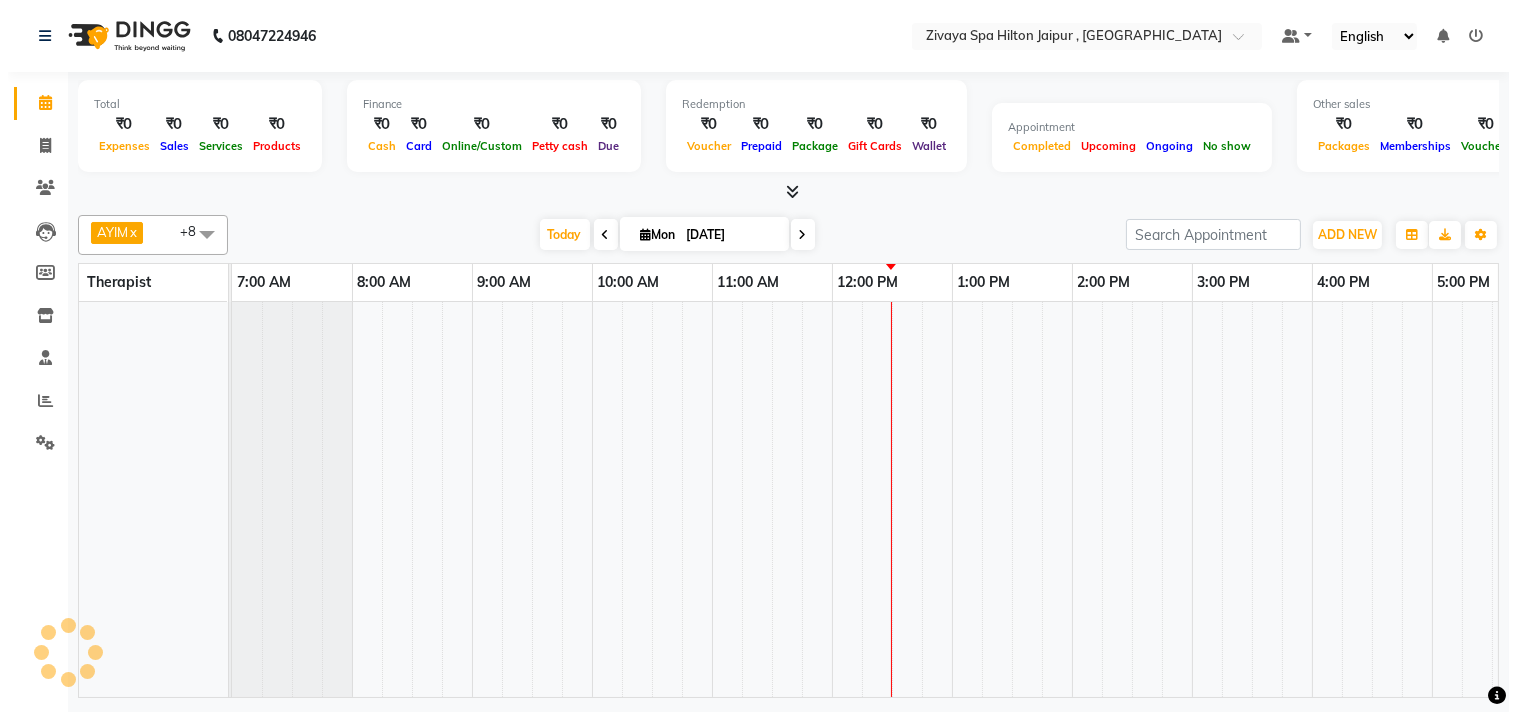 scroll, scrollTop: 0, scrollLeft: 0, axis: both 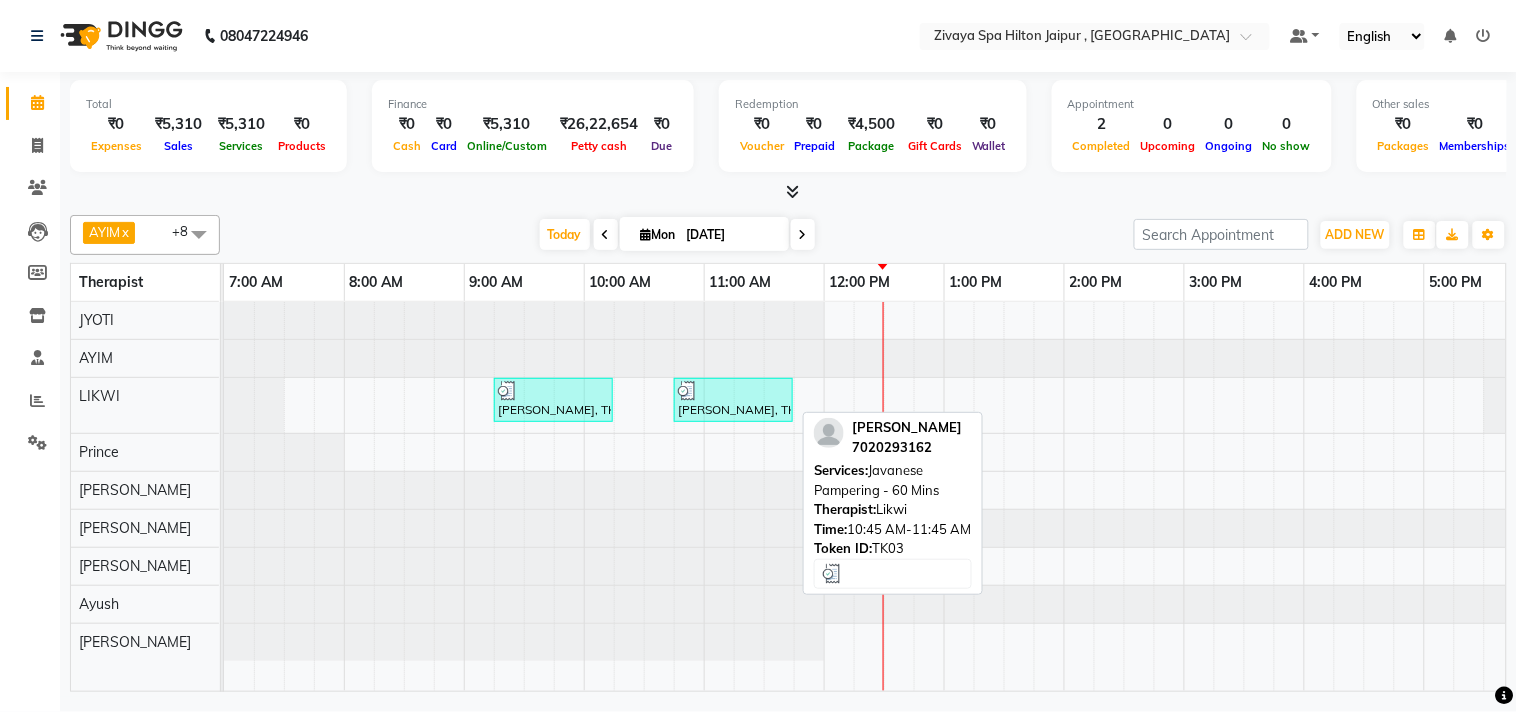 click on "[PERSON_NAME], TK03, 10:45 AM-11:45 AM, Javanese Pampering - 60 Mins" at bounding box center (733, 400) 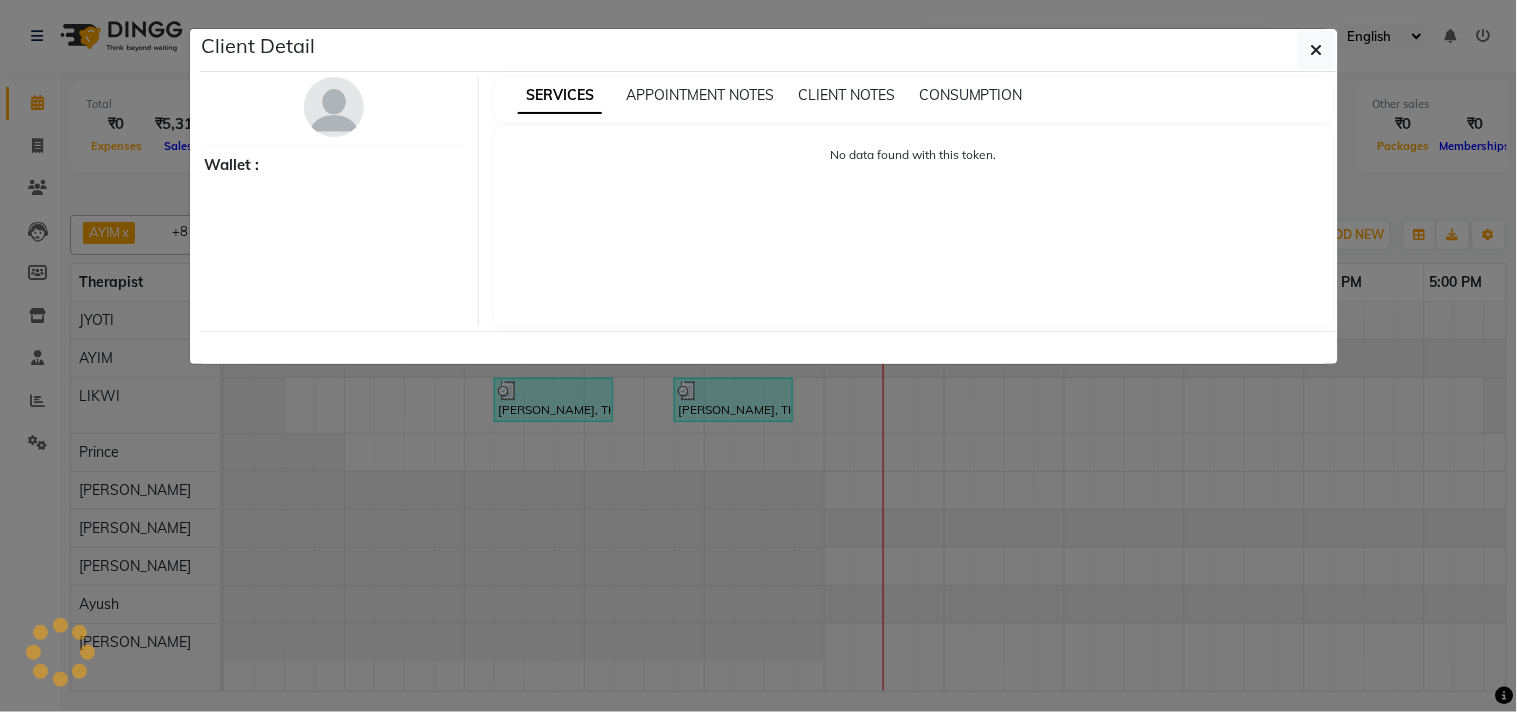 select on "3" 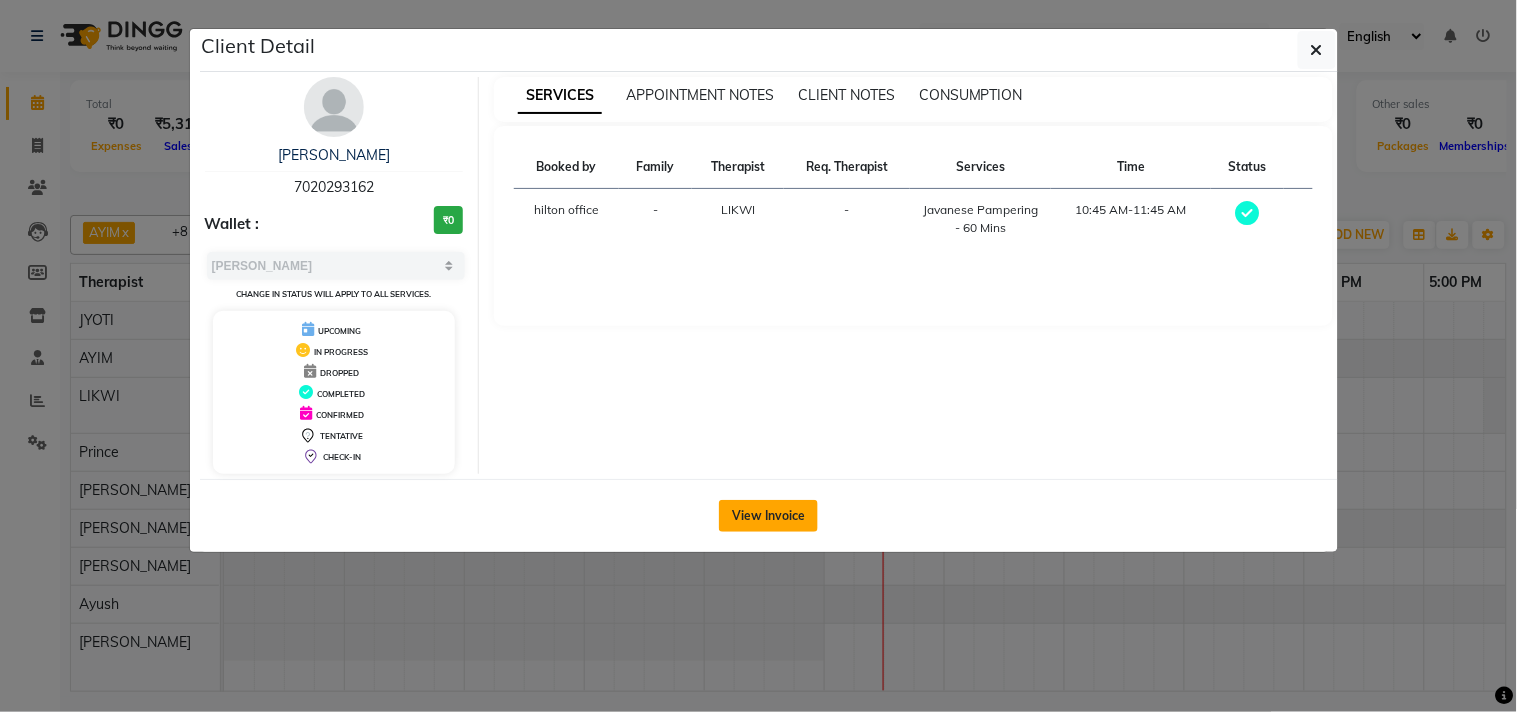 click on "View Invoice" 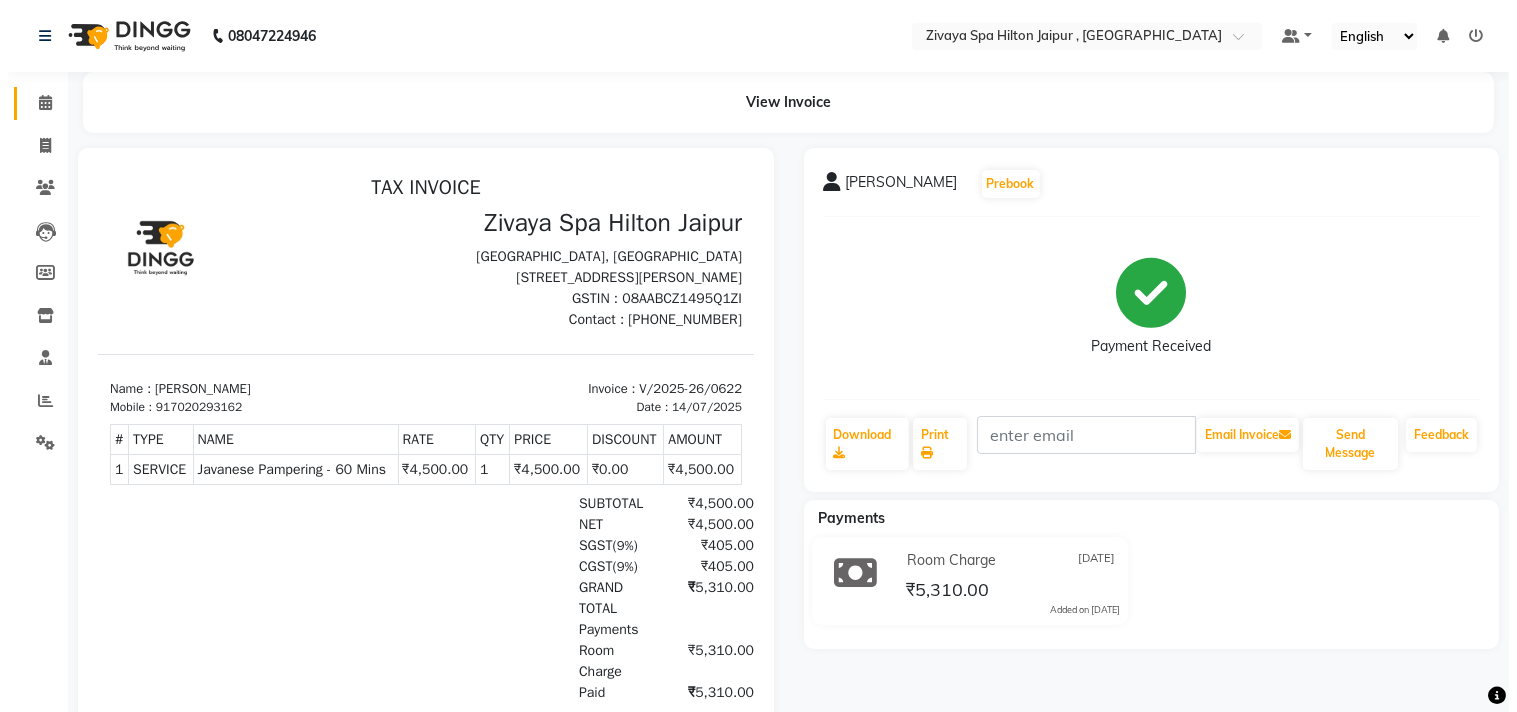 scroll, scrollTop: 0, scrollLeft: 0, axis: both 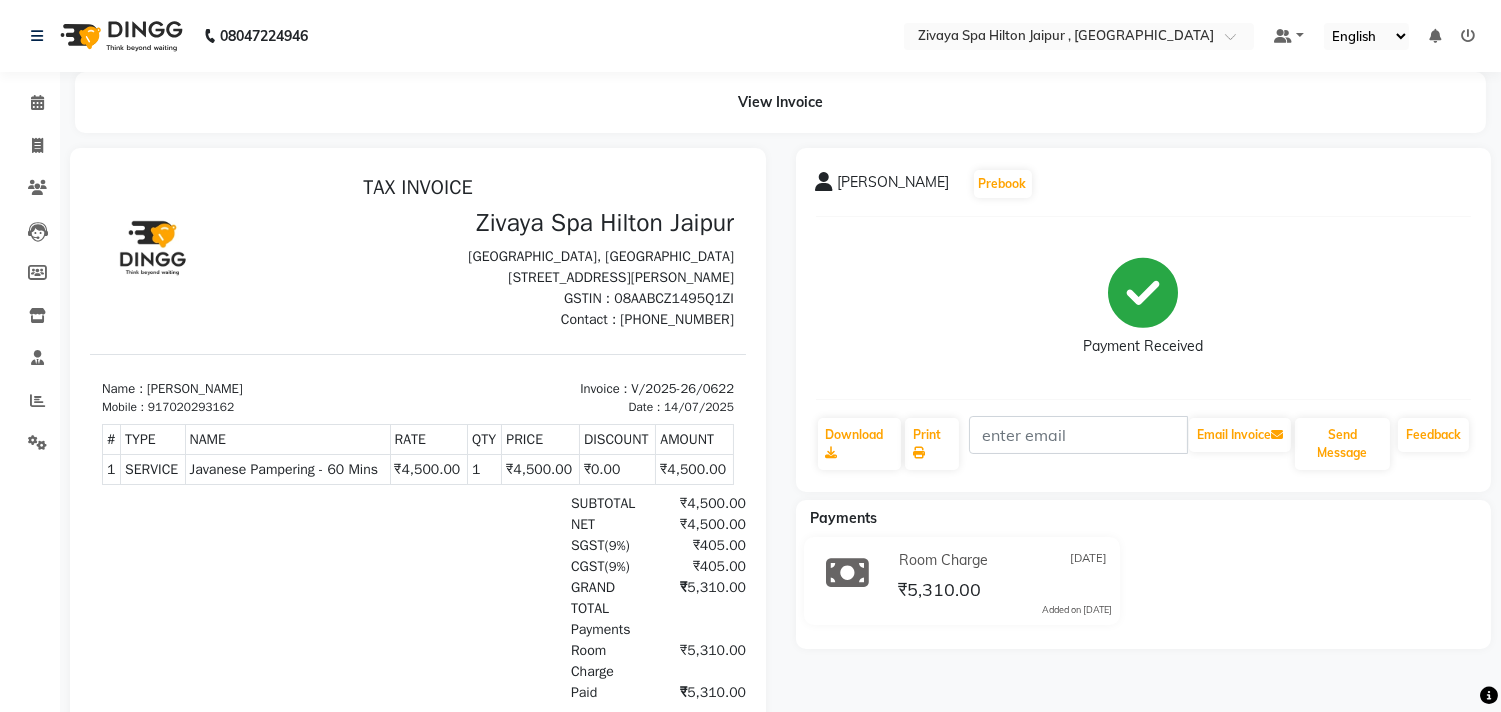 click 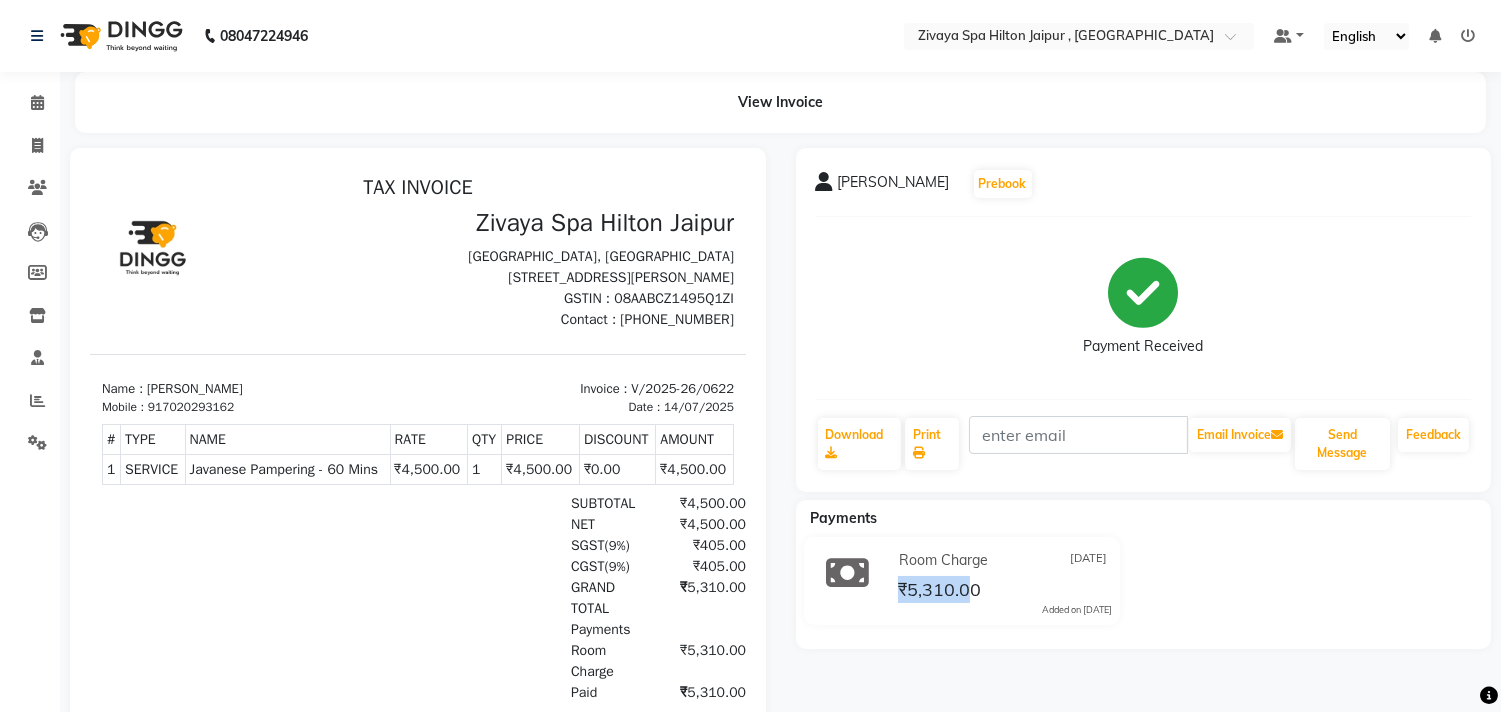drag, startPoint x: 891, startPoint y: 592, endPoint x: 974, endPoint y: 597, distance: 83.15047 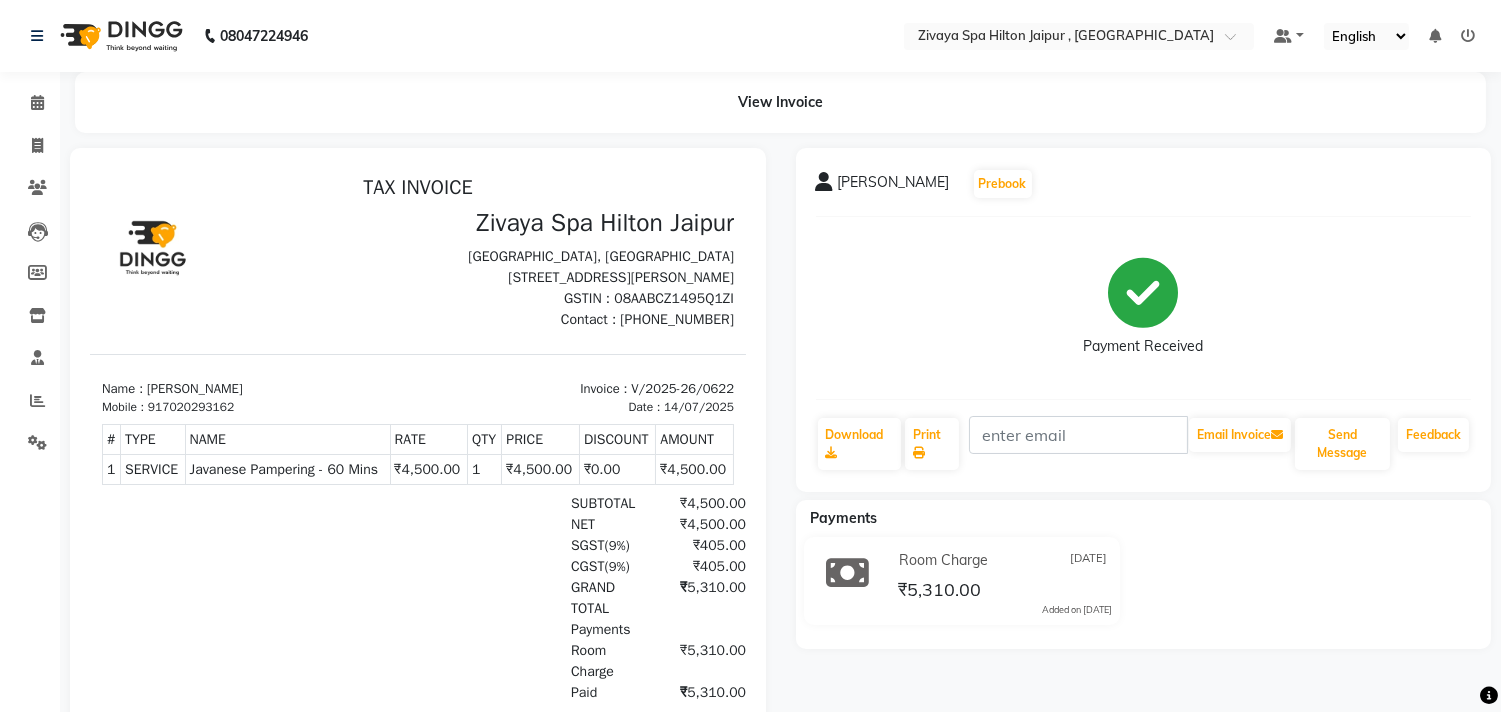 click on "Room Charge [DATE] ₹5,310.00  Added on [DATE]" 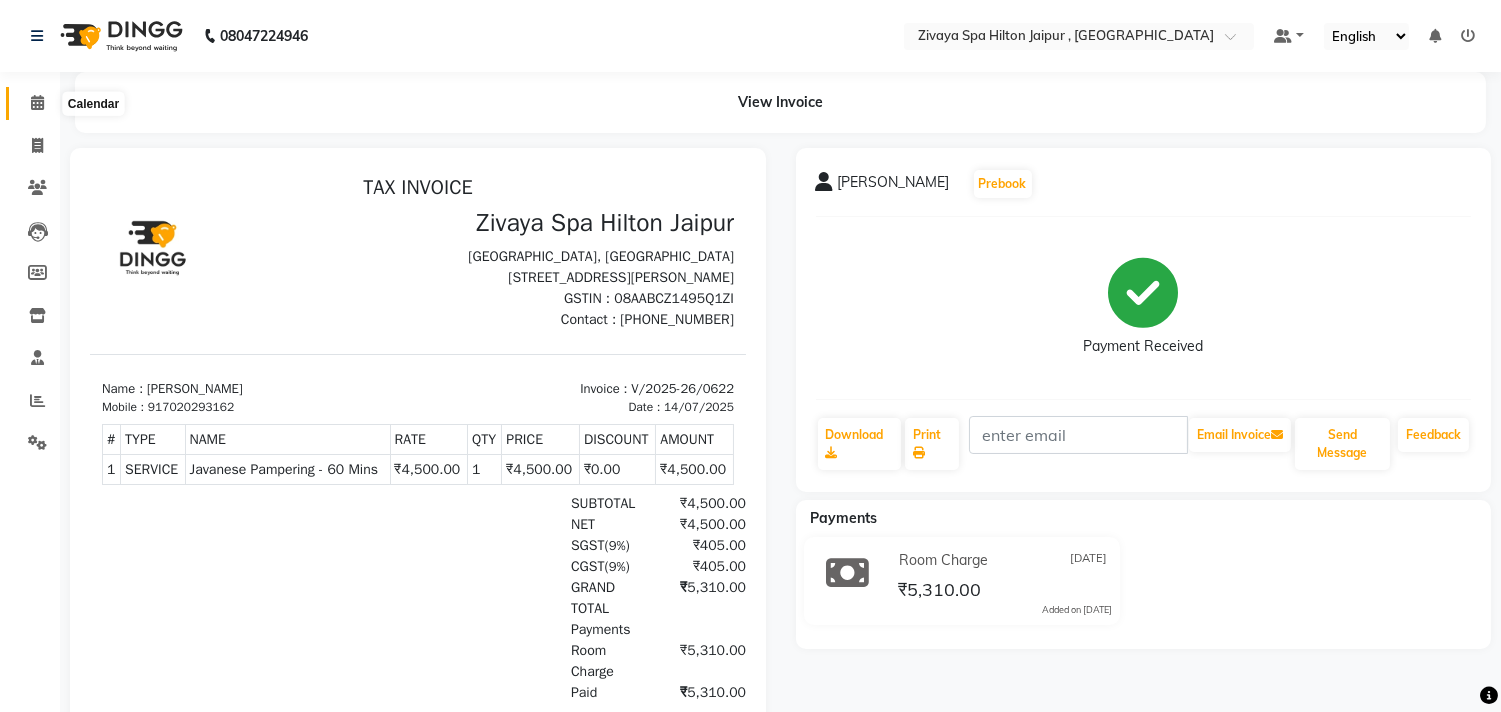 click 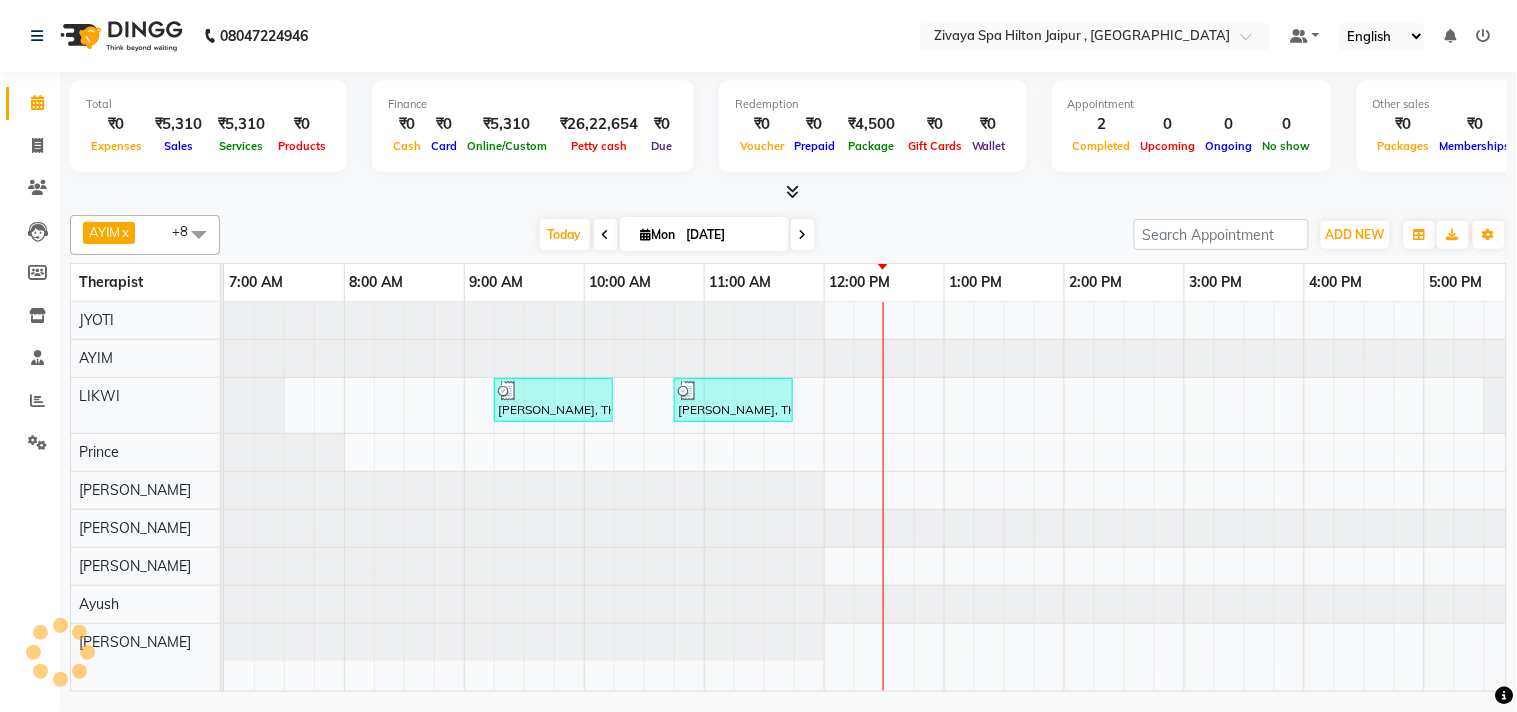 scroll, scrollTop: 0, scrollLeft: 0, axis: both 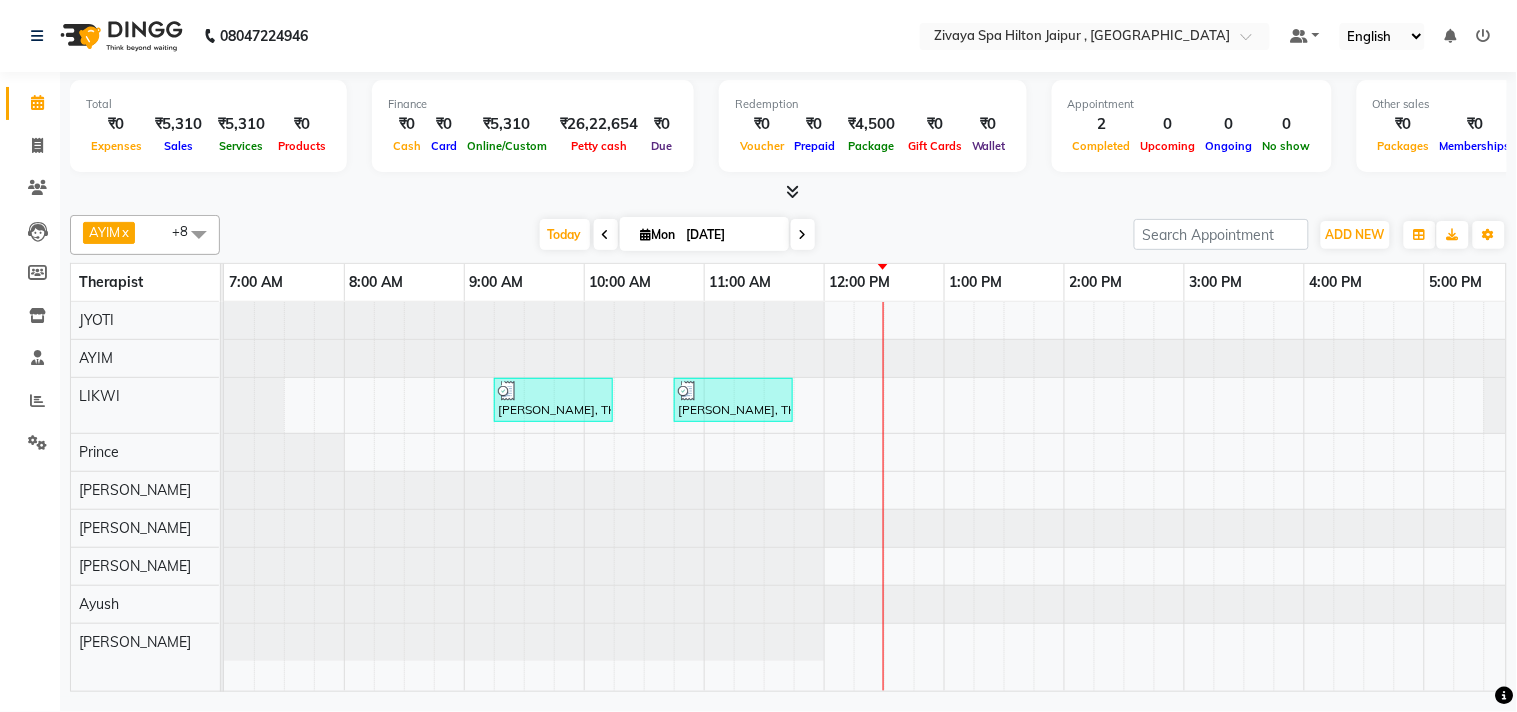 click on "[PERSON_NAME], TK01, 09:15 AM-10:15 AM, Swedish De-Stress - 60 Mins     [PERSON_NAME], TK03, 10:45 AM-11:45 AM, Javanese Pampering - 60 Mins" at bounding box center [865, 497] 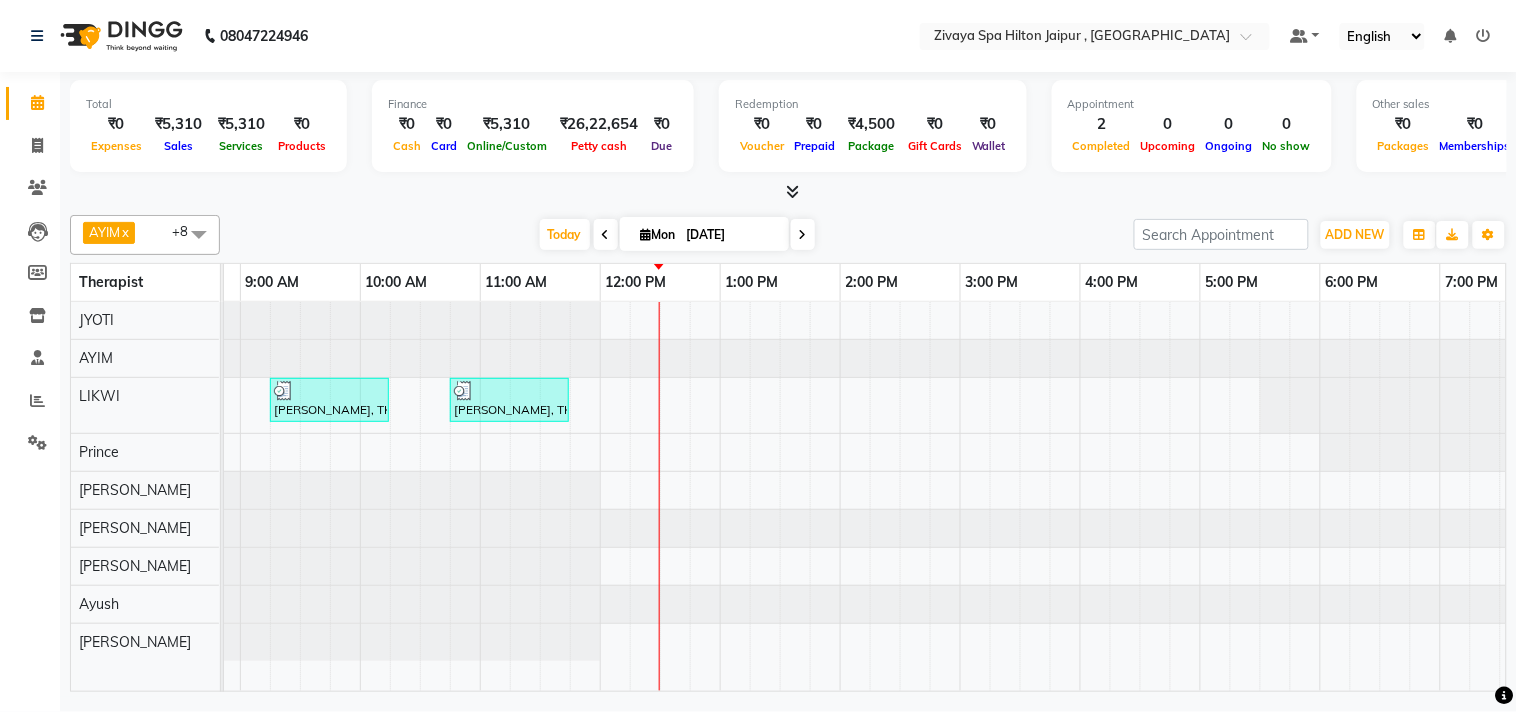 scroll, scrollTop: 0, scrollLeft: 387, axis: horizontal 